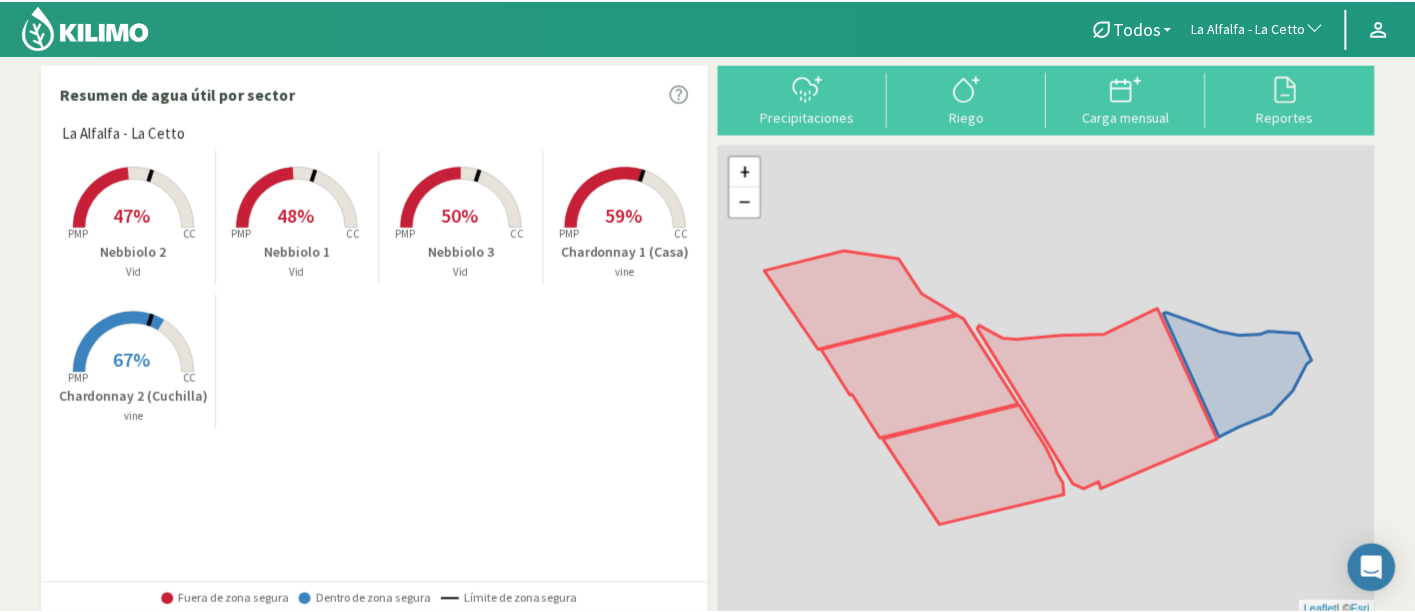 scroll, scrollTop: 0, scrollLeft: 0, axis: both 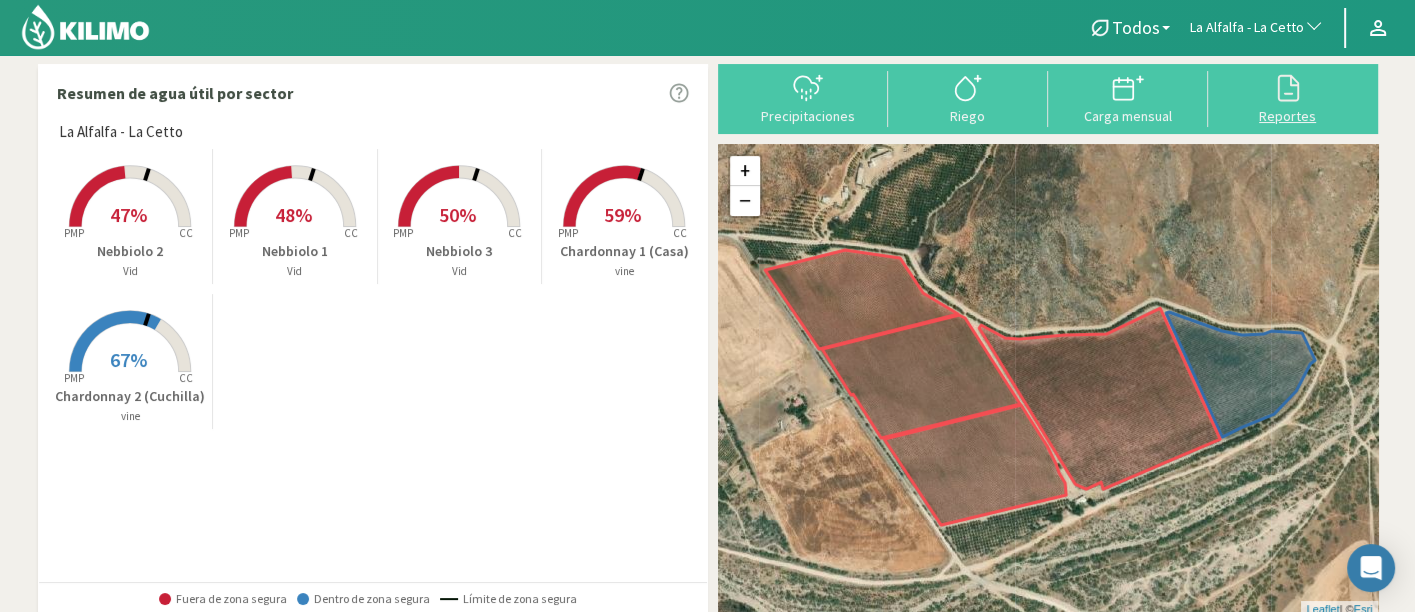 click on "Reportes" at bounding box center (1288, 116) 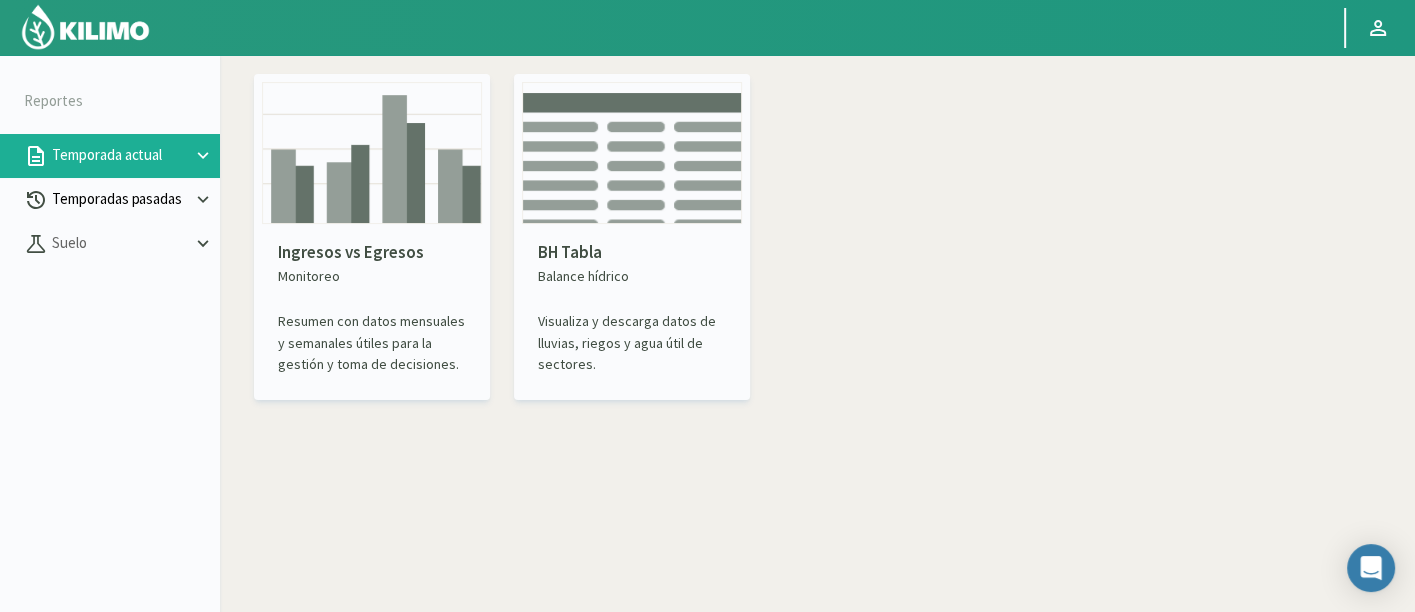 click on "Temporadas pasadas" at bounding box center (120, 155) 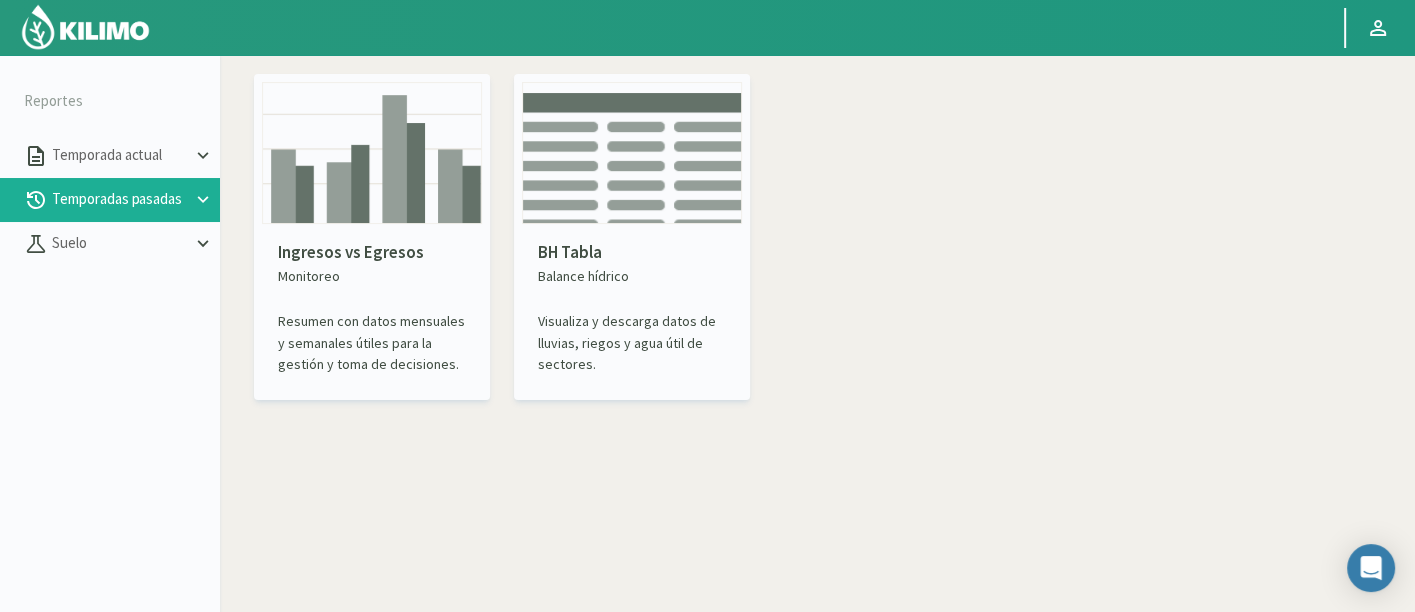click at bounding box center [372, 153] 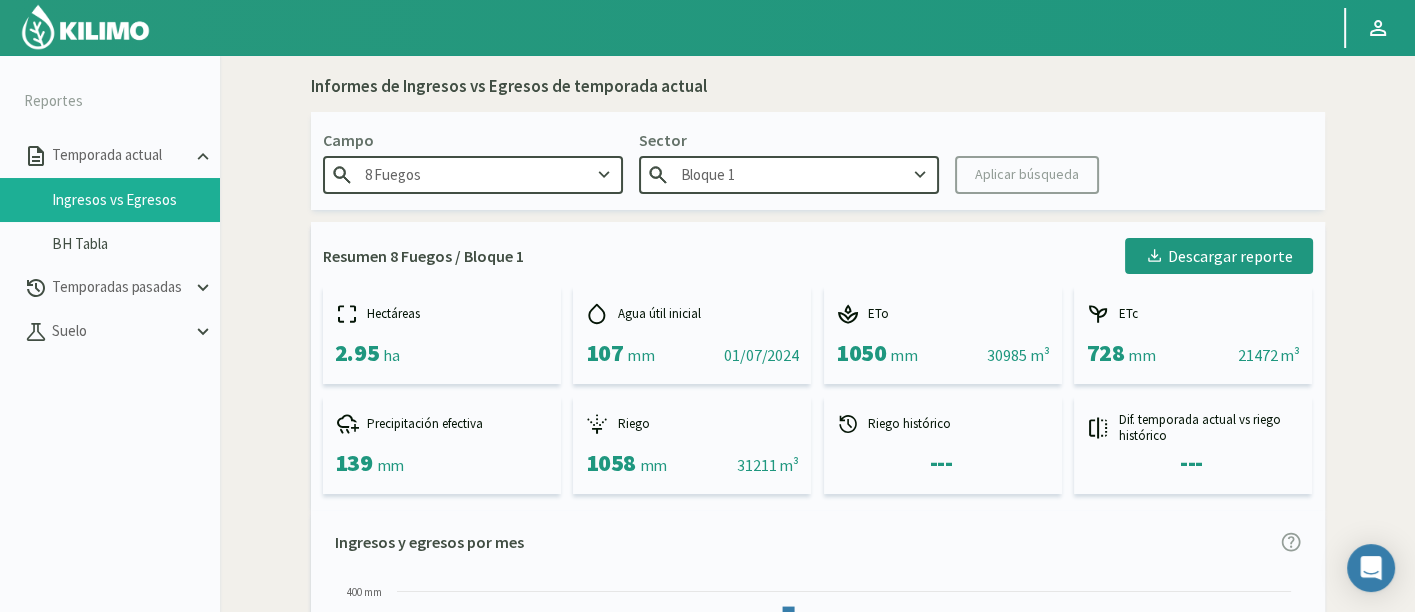 click on "Bloque 1" at bounding box center [473, 174] 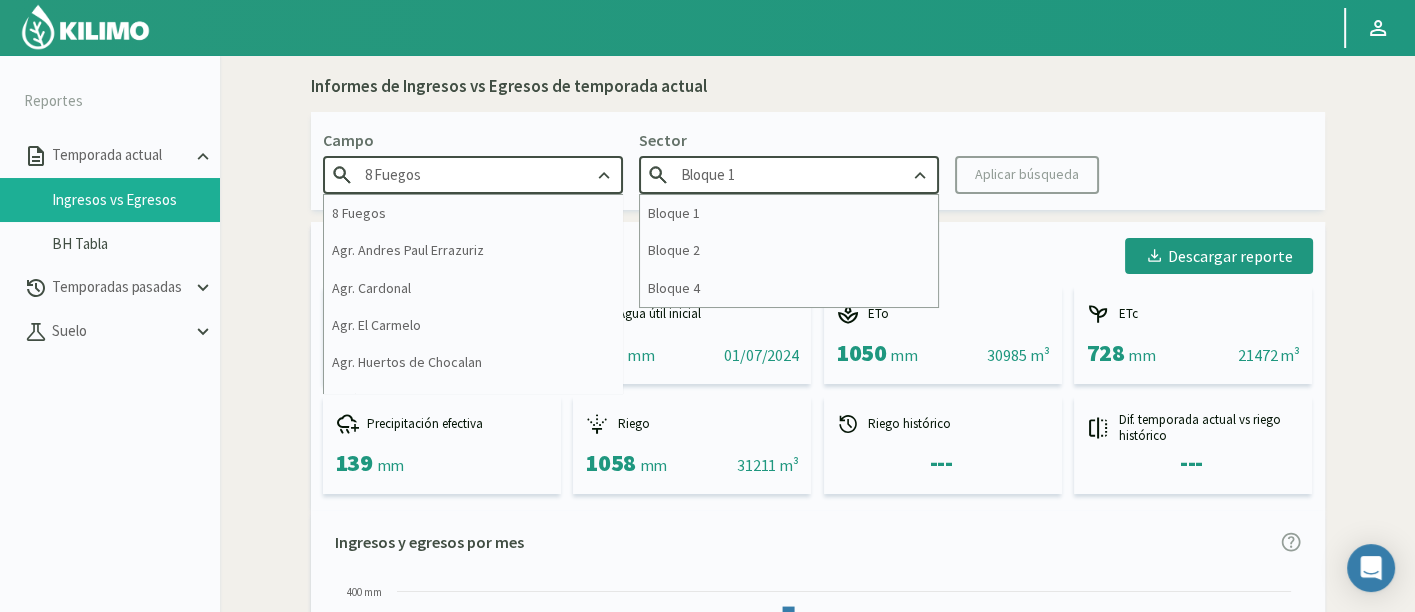click on "8 Fuegos" at bounding box center (473, 174) 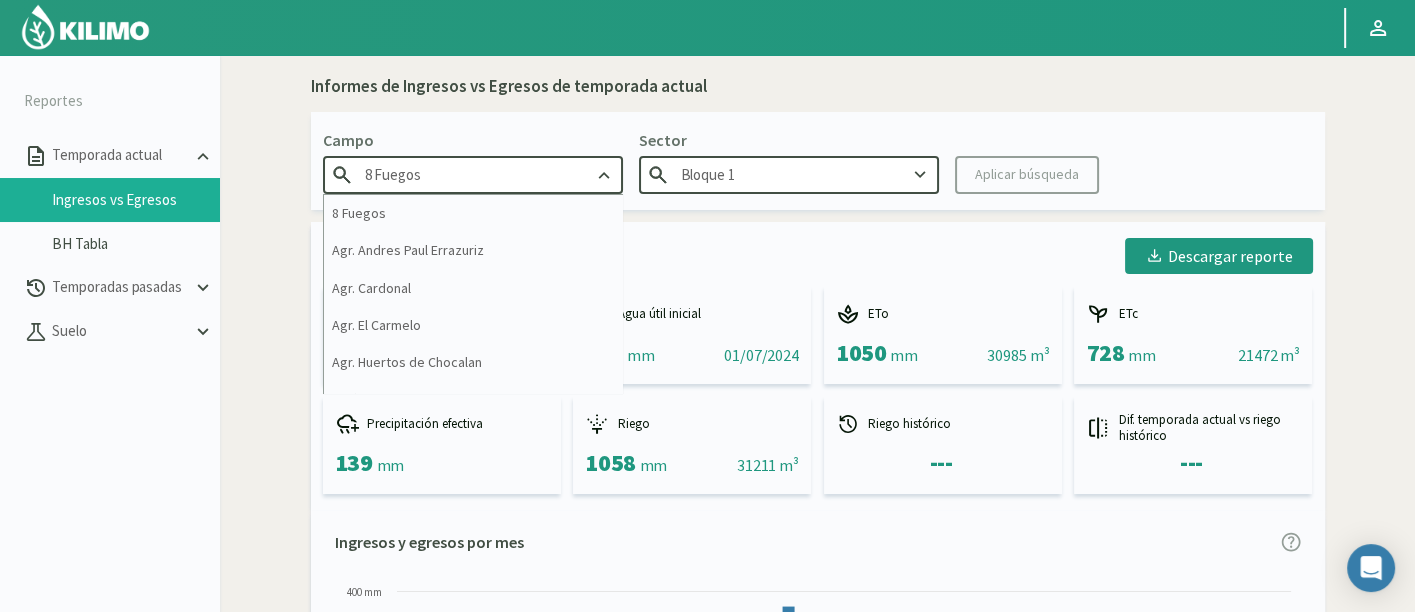 click on "8 Fuegos" at bounding box center (473, 174) 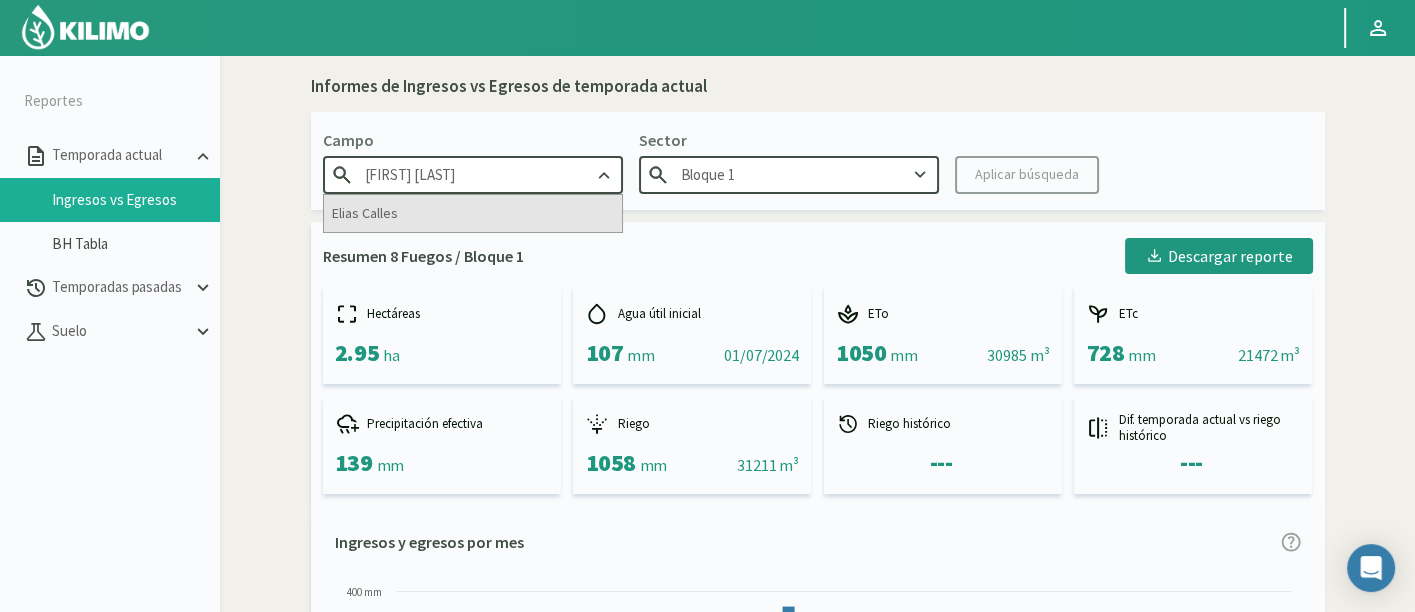 type on "[FIRST] [LAST]" 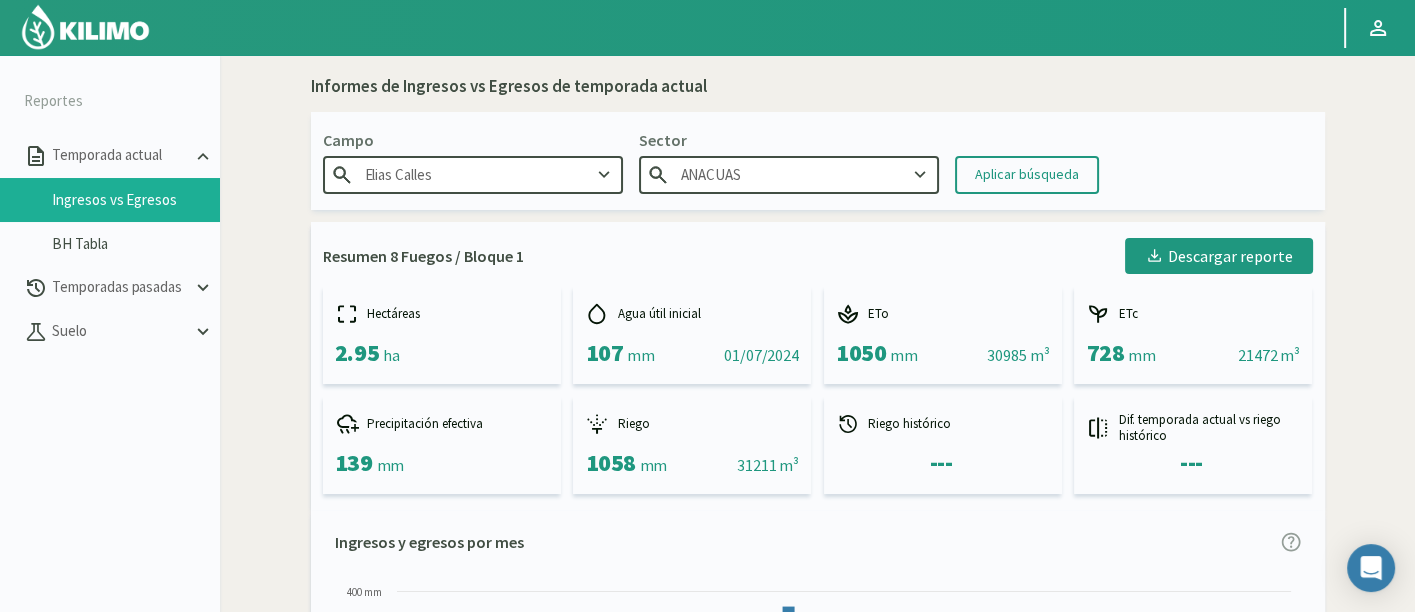 click on "ANACUAS" at bounding box center (789, 174) 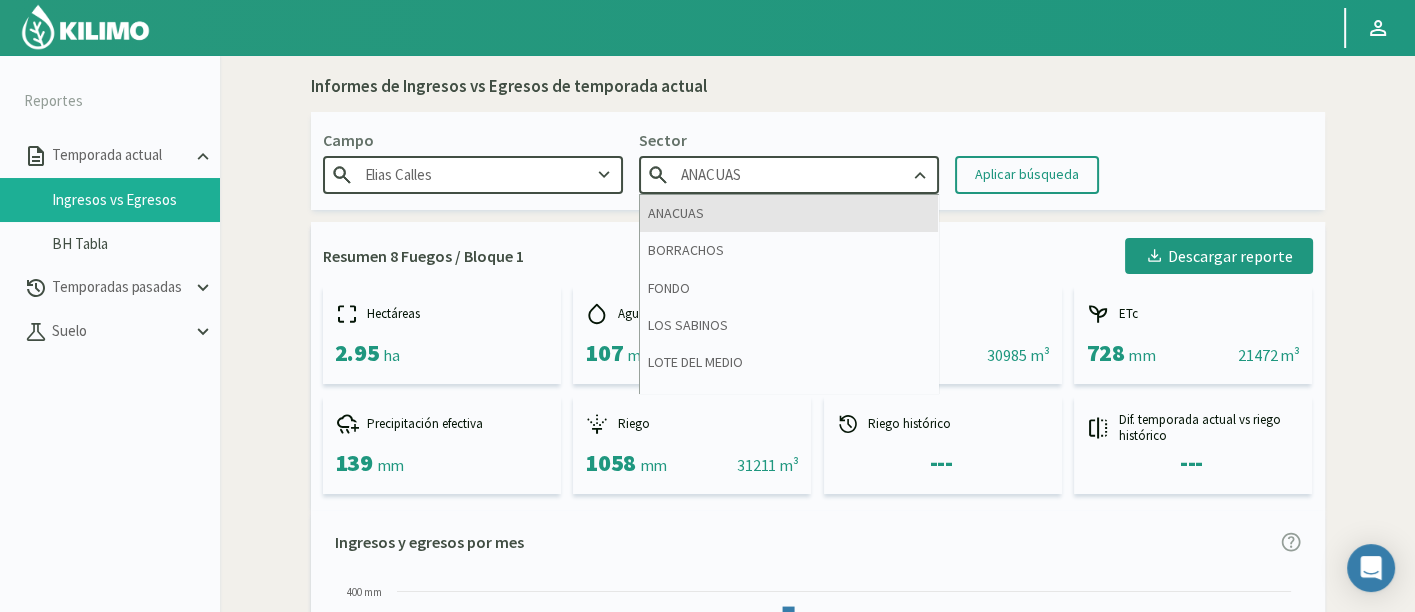 click on "ANACUAS" at bounding box center (789, 213) 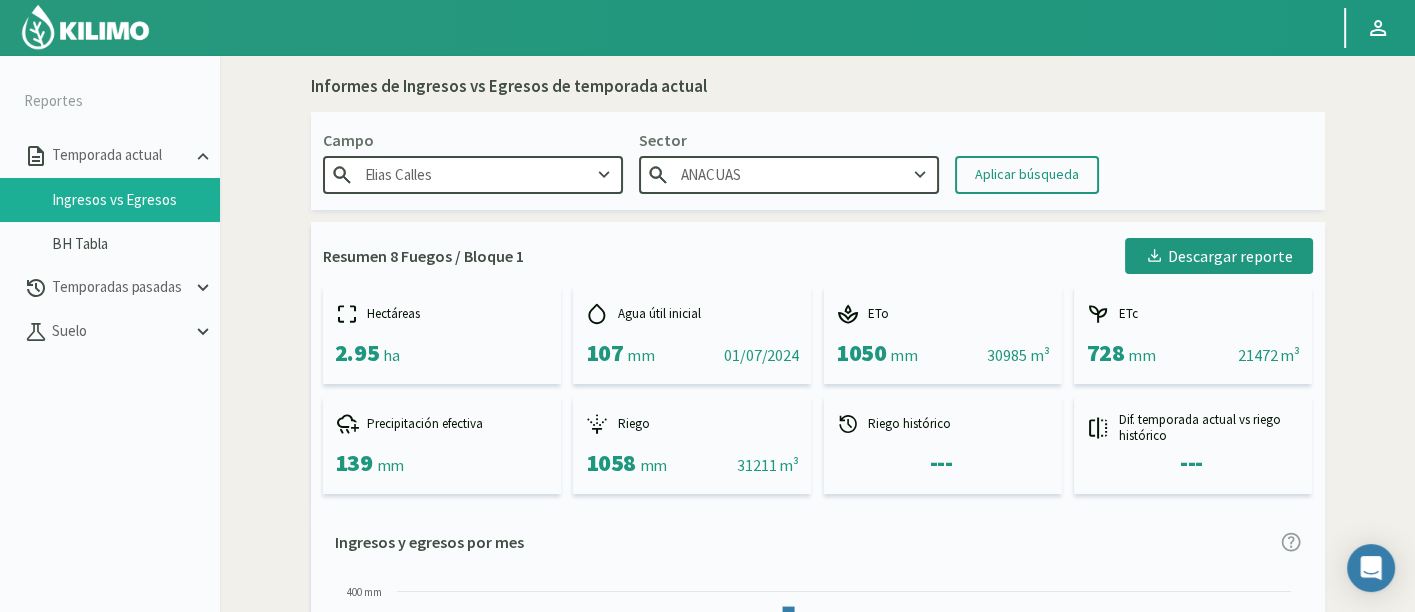 click on "Campo
[FIRST] [LAST]
Sector
ANACUAS
Aplicar búsqueda" at bounding box center (818, 161) 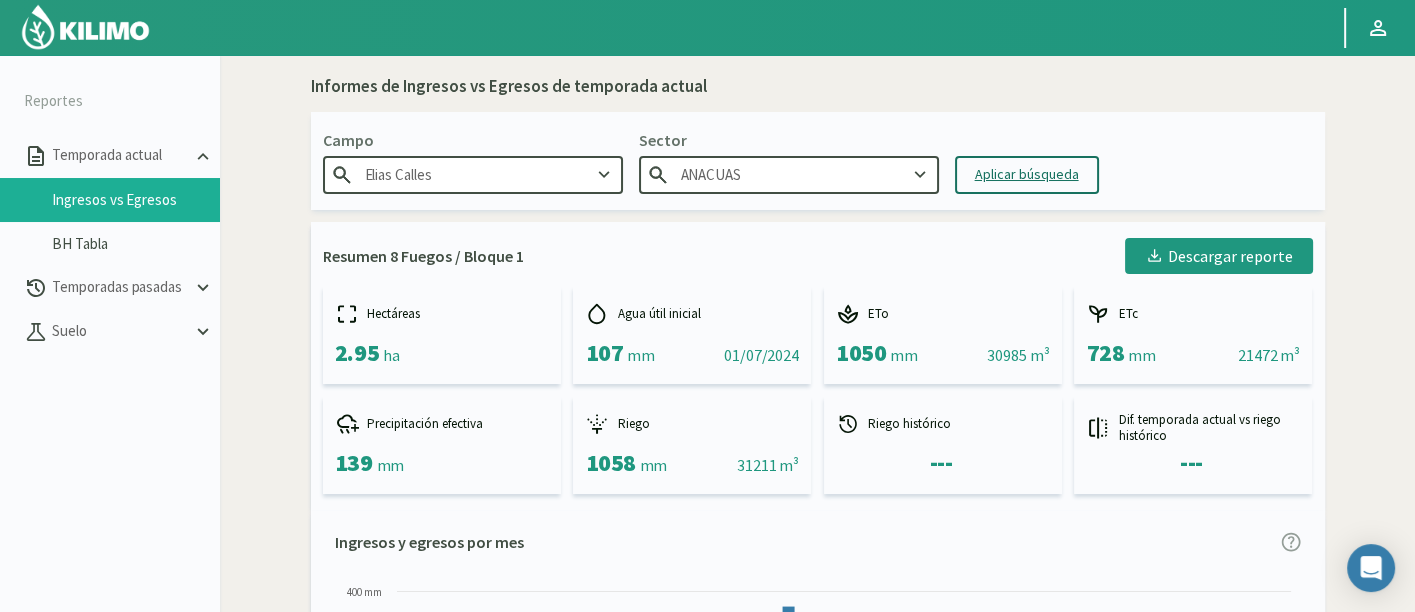 click on "Aplicar búsqueda" at bounding box center (1027, 174) 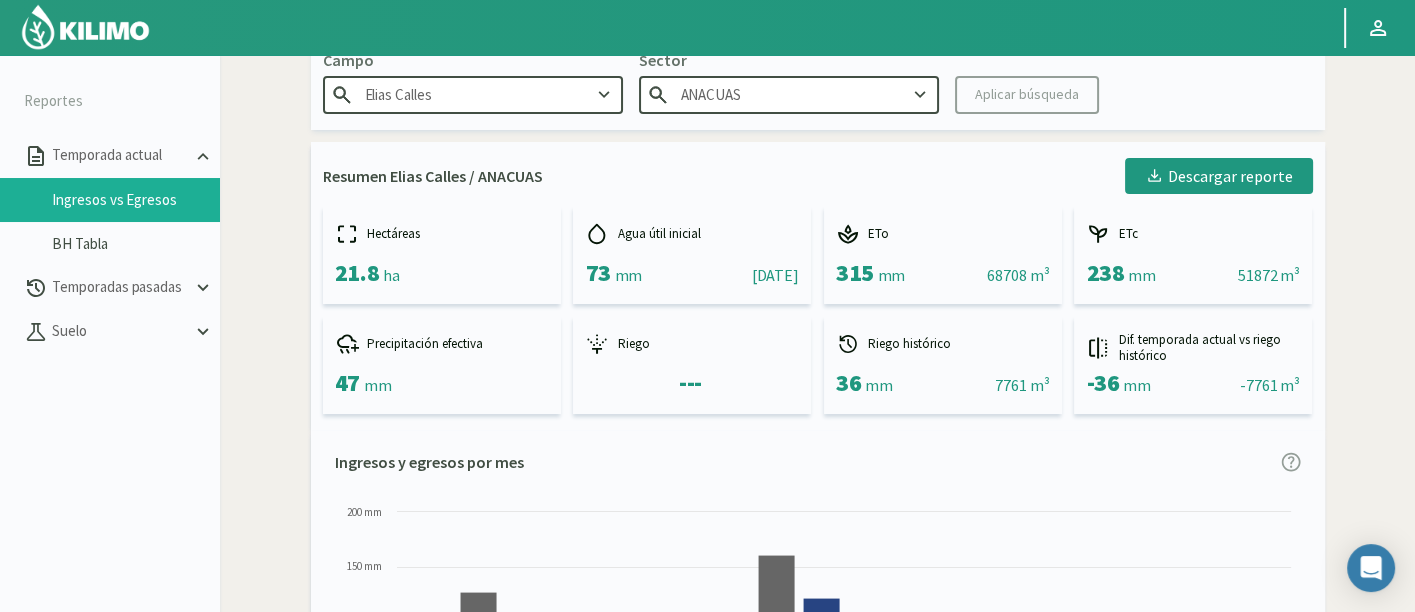 scroll, scrollTop: 111, scrollLeft: 0, axis: vertical 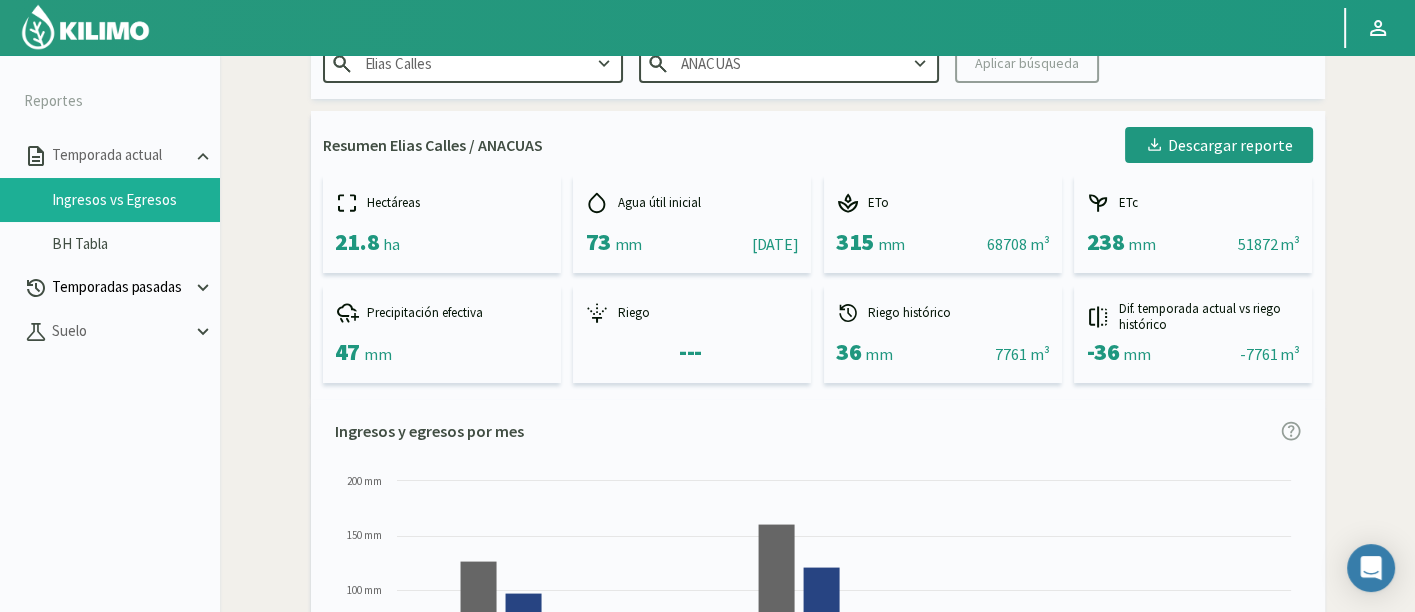 click on "Temporadas pasadas" at bounding box center (120, 155) 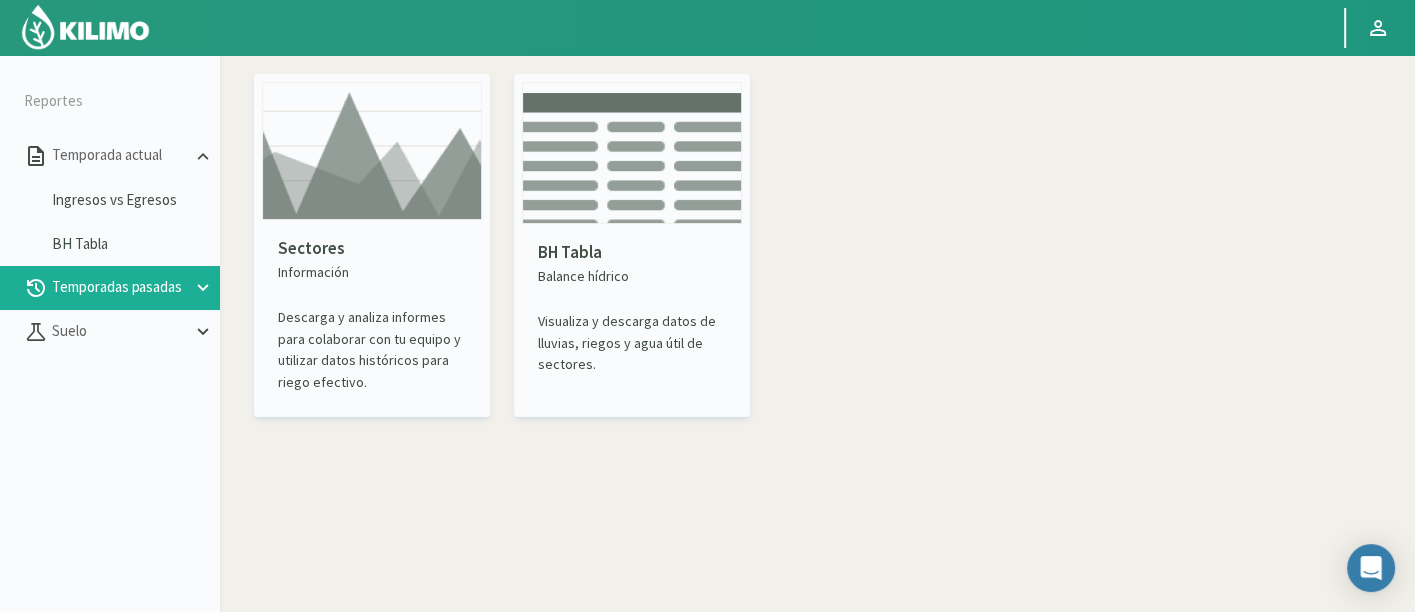 scroll, scrollTop: 0, scrollLeft: 0, axis: both 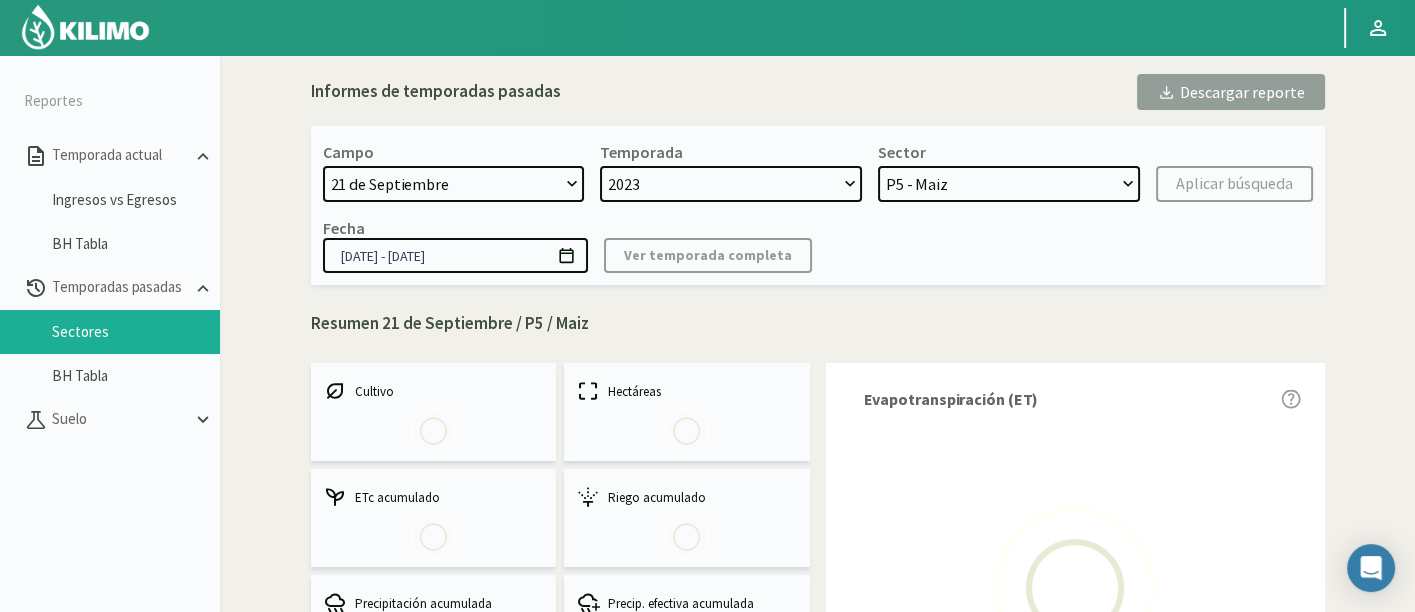 click on "21 de Septiembre   Acograpes  - Ag. Carlos Muñoz Herrera   Acograpes - Ag. Cerro Mauco   Acograpes - Ag. Hermanos Tapia   Acograpes  - Ag. Manuel Meneses   Acograpes - Ag. Manuel Meneses (40 cm)   Acograpes - Ag. Paulino Fernández   Acograpes- Ag. Raúl Montenegro- El Higueral   Acograpes- Ag. Raúl Montenegro- El Maitén   Acograpes - Ag. Raúl Montenegro - La Cuyana   Acograpes - Ag. Raúl Montenegro - Las Bandurrias   Acograpes- Ag. Raúl Montenegro- Mendocita   Acograpes  - Agrícola Bausig   Acograpes - Agrícola Benigno Collantes   Acograpes - Agrícola Cerro Mauco   Acograpes - Agrícola Cerro Mauco   Acograpes - Agrícola Hector Villalon e hijos   Acograpes - AgroAndina - Los Nogales   Acograpes - AgroAndina - Los Reyes   Acograpes  - AgroWorld   Acograpes - Ag. Saavedra - Calle El Medio 3 Tomas   Acograpes - Ag. Saavedra - El Membrillo   Acograpes - Ag. Saavedra - San José Santa María   Acograpes - Ag. Sucesion Fermin   Acograpes - Luis Henriquez   Acograpes - San Felipe Uvas   Aconcagua   Aero" at bounding box center [454, 184] 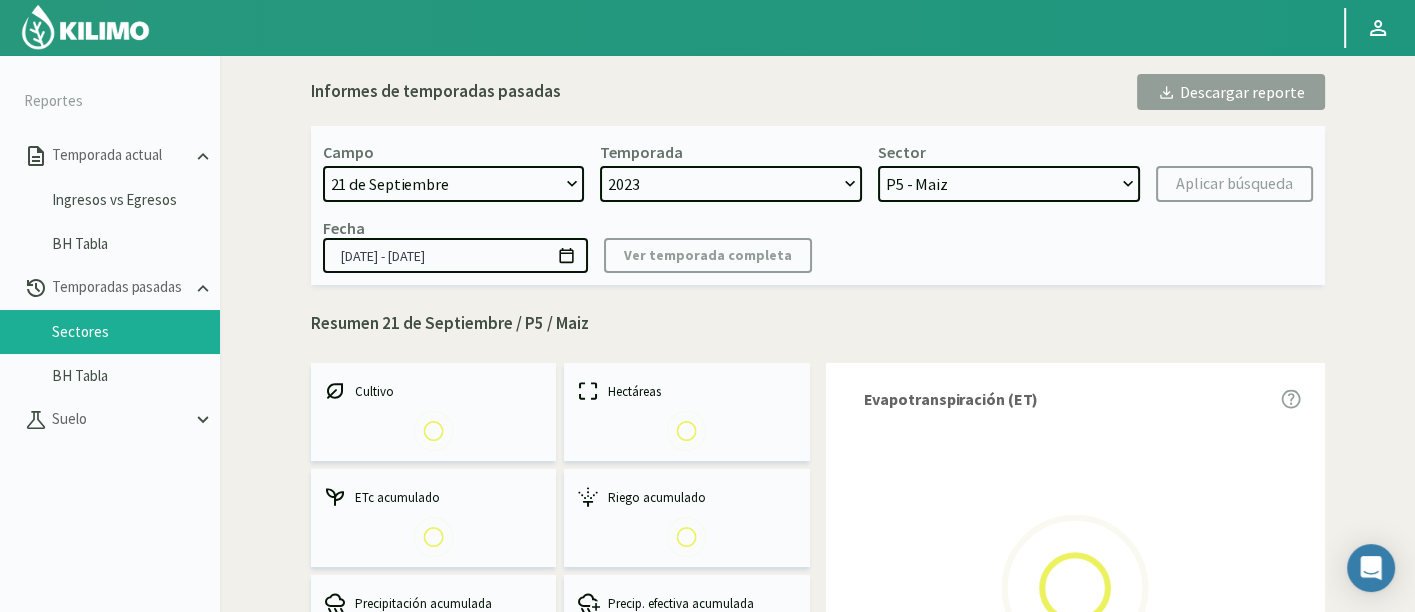 click on "21 de Septiembre   Acograpes  - Ag. Carlos Muñoz Herrera   Acograpes - Ag. Cerro Mauco   Acograpes - Ag. Hermanos Tapia   Acograpes  - Ag. Manuel Meneses   Acograpes - Ag. Manuel Meneses (40 cm)   Acograpes - Ag. Paulino Fernández   Acograpes- Ag. Raúl Montenegro- El Higueral   Acograpes- Ag. Raúl Montenegro- El Maitén   Acograpes - Ag. Raúl Montenegro - La Cuyana   Acograpes - Ag. Raúl Montenegro - Las Bandurrias   Acograpes- Ag. Raúl Montenegro- Mendocita   Acograpes  - Agrícola Bausig   Acograpes - Agrícola Benigno Collantes   Acograpes - Agrícola Cerro Mauco   Acograpes - Agrícola Cerro Mauco   Acograpes - Agrícola Hector Villalon e hijos   Acograpes - AgroAndina - Los Nogales   Acograpes - AgroAndina - Los Reyes   Acograpes  - AgroWorld   Acograpes - Ag. Saavedra - Calle El Medio 3 Tomas   Acograpes - Ag. Saavedra - El Membrillo   Acograpes - Ag. Saavedra - San José Santa María   Acograpes - Ag. Sucesion Fermin   Acograpes - Luis Henriquez   Acograpes - San Felipe Uvas   Aconcagua   Aero" at bounding box center [454, 184] 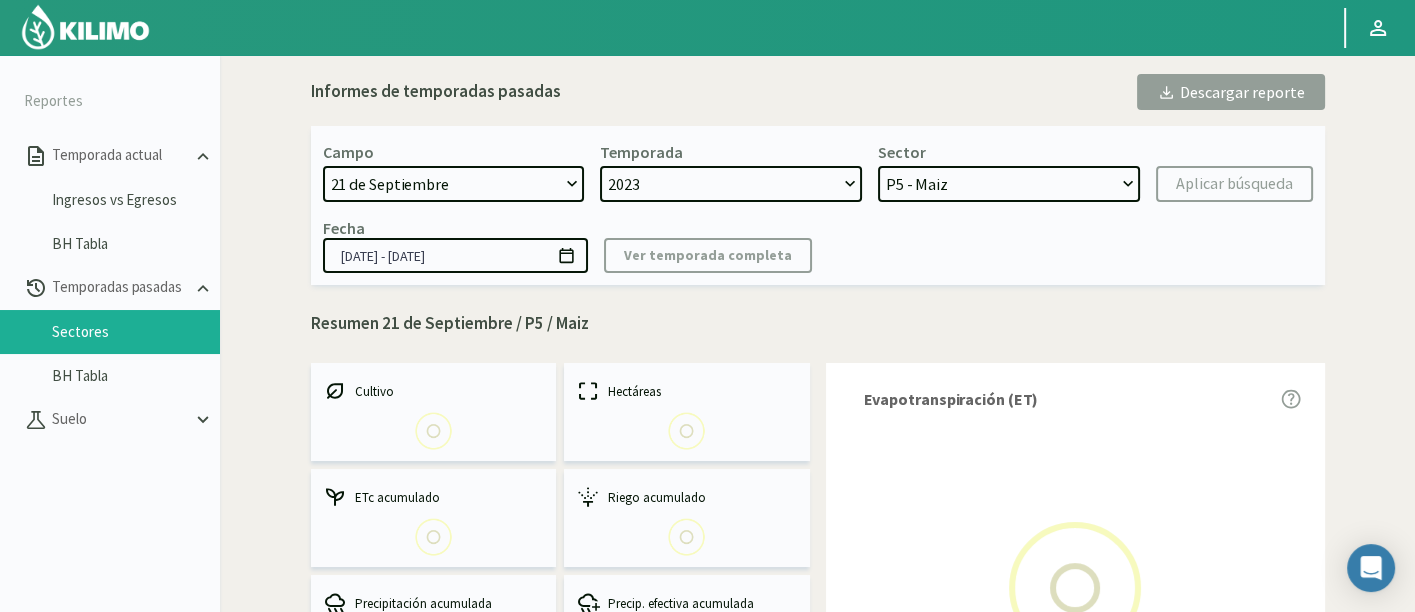 click on "21 de Septiembre   Acograpes  - Ag. Carlos Muñoz Herrera   Acograpes - Ag. Cerro Mauco   Acograpes - Ag. Hermanos Tapia   Acograpes  - Ag. Manuel Meneses   Acograpes - Ag. Manuel Meneses (40 cm)   Acograpes - Ag. Paulino Fernández   Acograpes- Ag. Raúl Montenegro- El Higueral   Acograpes- Ag. Raúl Montenegro- El Maitén   Acograpes - Ag. Raúl Montenegro - La Cuyana   Acograpes - Ag. Raúl Montenegro - Las Bandurrias   Acograpes- Ag. Raúl Montenegro- Mendocita   Acograpes  - Agrícola Bausig   Acograpes - Agrícola Benigno Collantes   Acograpes - Agrícola Cerro Mauco   Acograpes - Agrícola Cerro Mauco   Acograpes - Agrícola Hector Villalon e hijos   Acograpes - AgroAndina - Los Nogales   Acograpes - AgroAndina - Los Reyes   Acograpes  - AgroWorld   Acograpes - Ag. Saavedra - Calle El Medio 3 Tomas   Acograpes - Ag. Saavedra - El Membrillo   Acograpes - Ag. Saavedra - San José Santa María   Acograpes - Ag. Sucesion Fermin   Acograpes - Luis Henriquez   Acograpes - San Felipe Uvas   Aconcagua   Aero" at bounding box center (454, 184) 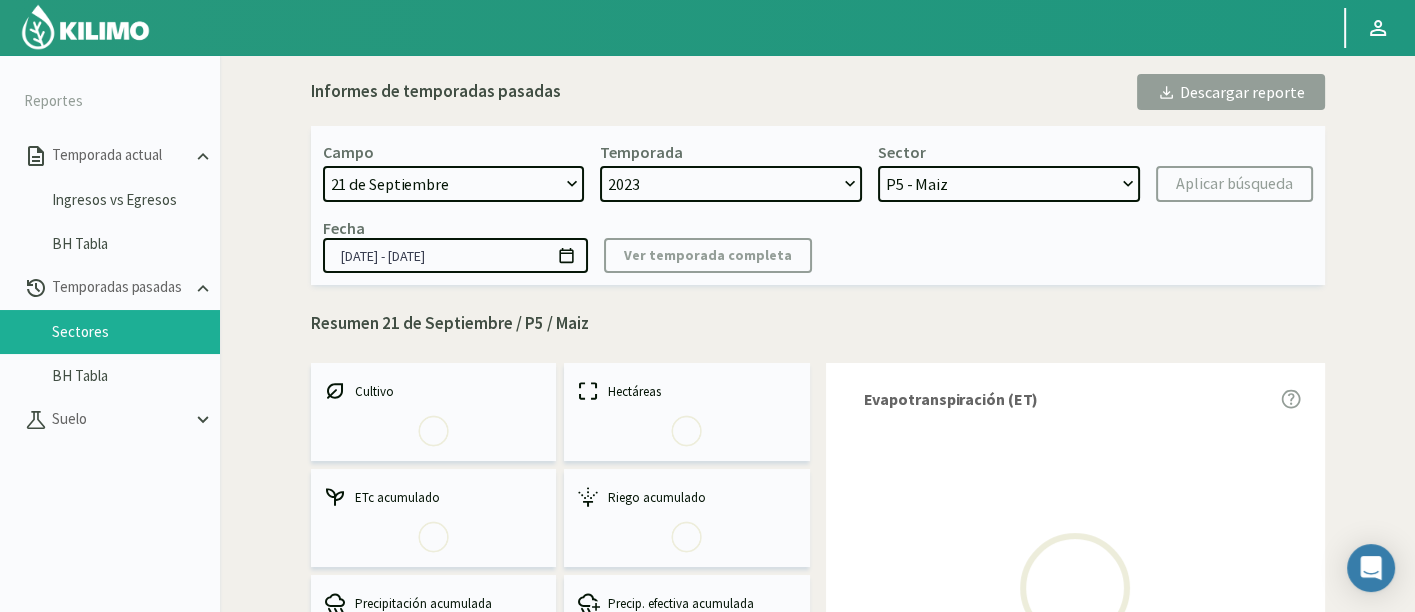 click on "21 de Septiembre   Acograpes  - Ag. Carlos Muñoz Herrera   Acograpes - Ag. Cerro Mauco   Acograpes - Ag. Hermanos Tapia   Acograpes  - Ag. Manuel Meneses   Acograpes - Ag. Manuel Meneses (40 cm)   Acograpes - Ag. Paulino Fernández   Acograpes- Ag. Raúl Montenegro- El Higueral   Acograpes- Ag. Raúl Montenegro- El Maitén   Acograpes - Ag. Raúl Montenegro - La Cuyana   Acograpes - Ag. Raúl Montenegro - Las Bandurrias   Acograpes- Ag. Raúl Montenegro- Mendocita   Acograpes  - Agrícola Bausig   Acograpes - Agrícola Benigno Collantes   Acograpes - Agrícola Cerro Mauco   Acograpes - Agrícola Cerro Mauco   Acograpes - Agrícola Hector Villalon e hijos   Acograpes - AgroAndina - Los Nogales   Acograpes - AgroAndina - Los Reyes   Acograpes  - AgroWorld   Acograpes - Ag. Saavedra - Calle El Medio 3 Tomas   Acograpes - Ag. Saavedra - El Membrillo   Acograpes - Ag. Saavedra - San José Santa María   Acograpes - Ag. Sucesion Fermin   Acograpes - Luis Henriquez   Acograpes - San Felipe Uvas   Aconcagua   Aero" at bounding box center (454, 184) 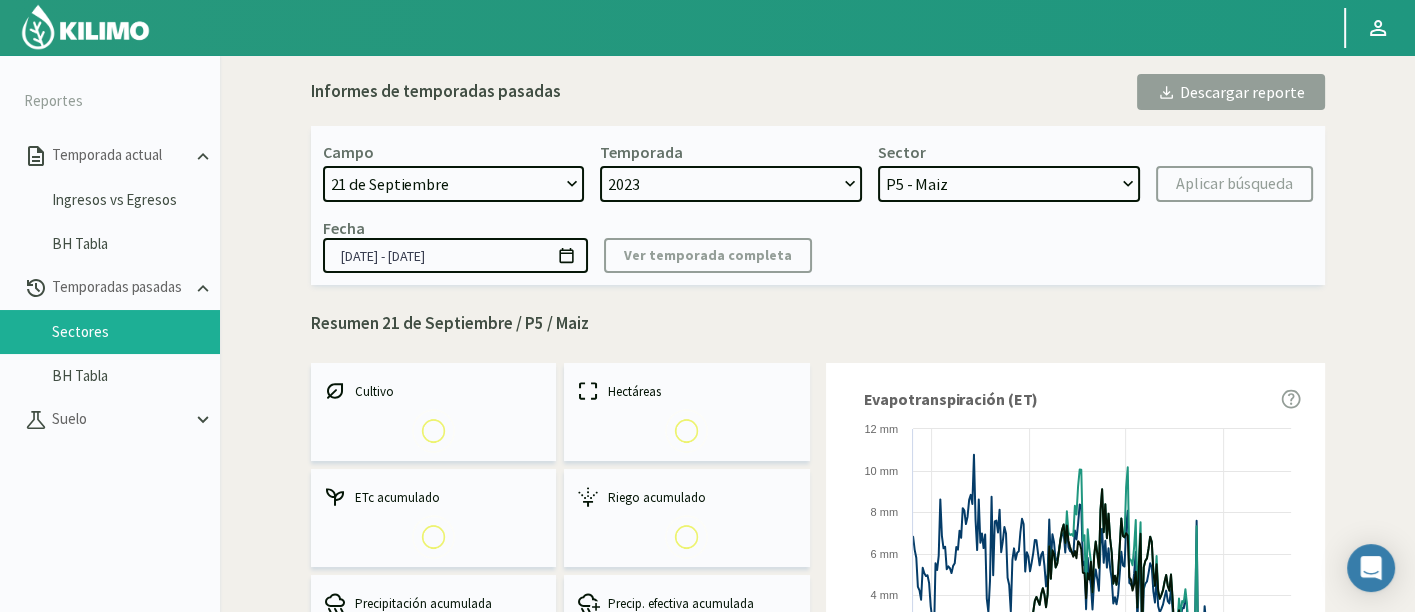 click on "21 de Septiembre   Acograpes  - Ag. Carlos Muñoz Herrera   Acograpes - Ag. Cerro Mauco   Acograpes - Ag. Hermanos Tapia   Acograpes  - Ag. Manuel Meneses   Acograpes - Ag. Manuel Meneses (40 cm)   Acograpes - Ag. Paulino Fernández   Acograpes- Ag. Raúl Montenegro- El Higueral   Acograpes- Ag. Raúl Montenegro- El Maitén   Acograpes - Ag. Raúl Montenegro - La Cuyana   Acograpes - Ag. Raúl Montenegro - Las Bandurrias   Acograpes- Ag. Raúl Montenegro- Mendocita   Acograpes  - Agrícola Bausig   Acograpes - Agrícola Benigno Collantes   Acograpes - Agrícola Cerro Mauco   Acograpes - Agrícola Cerro Mauco   Acograpes - Agrícola Hector Villalon e hijos   Acograpes - AgroAndina - Los Nogales   Acograpes - AgroAndina - Los Reyes   Acograpes  - AgroWorld   Acograpes - Ag. Saavedra - Calle El Medio 3 Tomas   Acograpes - Ag. Saavedra - El Membrillo   Acograpes - Ag. Saavedra - San José Santa María   Acograpes - Ag. Sucesion Fermin   Acograpes - Luis Henriquez   Acograpes - San Felipe Uvas   Aconcagua   Aero" at bounding box center [454, 184] 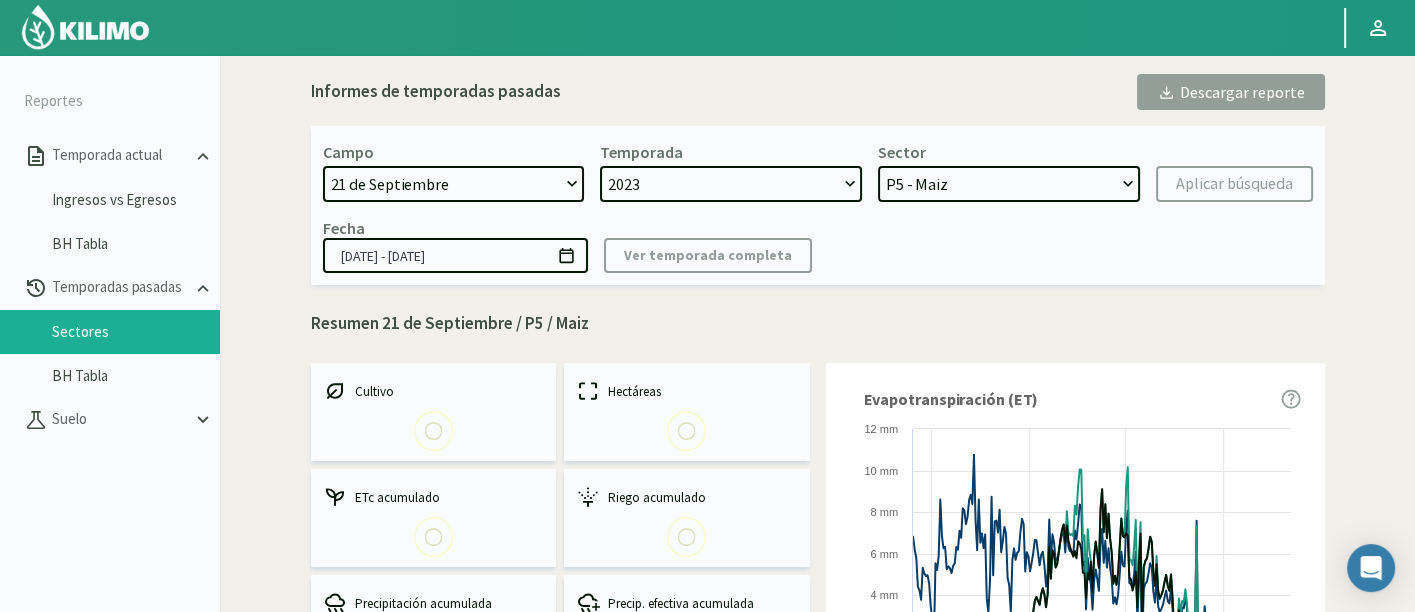 click on "21 de Septiembre   Acograpes  - Ag. Carlos Muñoz Herrera   Acograpes - Ag. Cerro Mauco   Acograpes - Ag. Hermanos Tapia   Acograpes  - Ag. Manuel Meneses   Acograpes - Ag. Manuel Meneses (40 cm)   Acograpes - Ag. Paulino Fernández   Acograpes- Ag. Raúl Montenegro- El Higueral   Acograpes- Ag. Raúl Montenegro- El Maitén   Acograpes - Ag. Raúl Montenegro - La Cuyana   Acograpes - Ag. Raúl Montenegro - Las Bandurrias   Acograpes- Ag. Raúl Montenegro- Mendocita   Acograpes  - Agrícola Bausig   Acograpes - Agrícola Benigno Collantes   Acograpes - Agrícola Cerro Mauco   Acograpes - Agrícola Cerro Mauco   Acograpes - Agrícola Hector Villalon e hijos   Acograpes - AgroAndina - Los Nogales   Acograpes - AgroAndina - Los Reyes   Acograpes  - AgroWorld   Acograpes - Ag. Saavedra - Calle El Medio 3 Tomas   Acograpes - Ag. Saavedra - El Membrillo   Acograpes - Ag. Saavedra - San José Santa María   Acograpes - Ag. Sucesion Fermin   Acograpes - Luis Henriquez   Acograpes - San Felipe Uvas   Aconcagua   Aero" at bounding box center (454, 184) 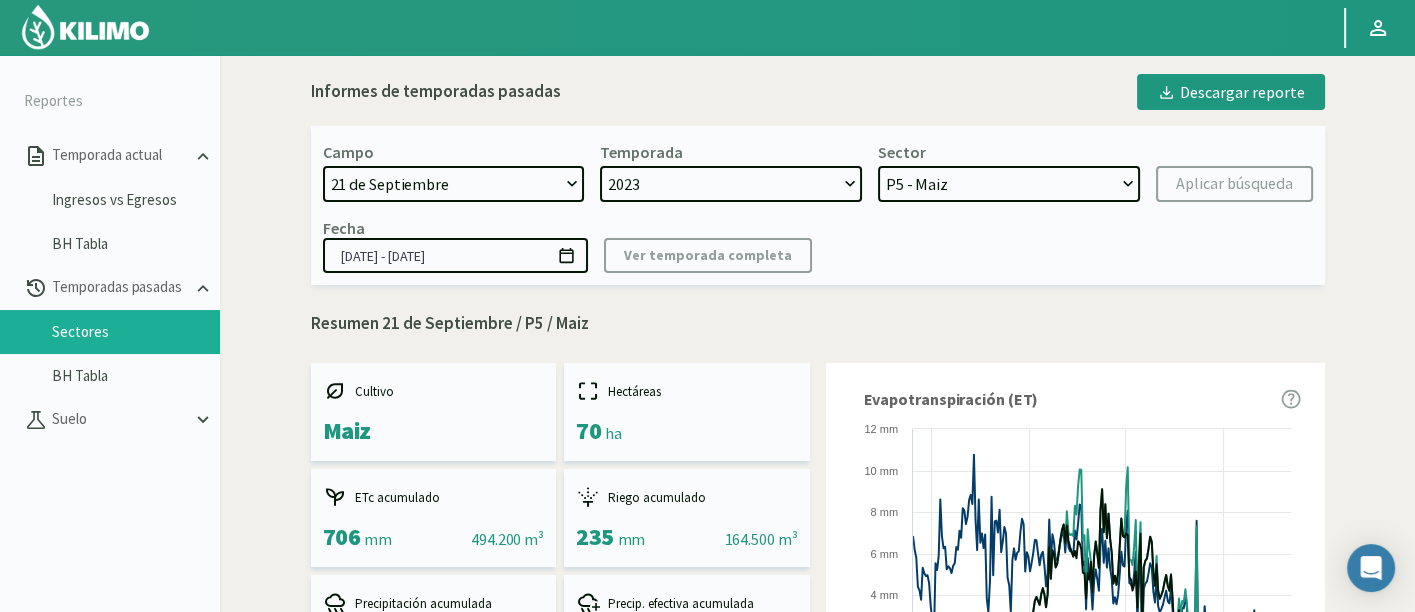 click on "21 de Septiembre   Acograpes  - Ag. Carlos Muñoz Herrera   Acograpes - Ag. Cerro Mauco   Acograpes - Ag. Hermanos Tapia   Acograpes  - Ag. Manuel Meneses   Acograpes - Ag. Manuel Meneses (40 cm)   Acograpes - Ag. Paulino Fernández   Acograpes- Ag. Raúl Montenegro- El Higueral   Acograpes- Ag. Raúl Montenegro- El Maitén   Acograpes - Ag. Raúl Montenegro - La Cuyana   Acograpes - Ag. Raúl Montenegro - Las Bandurrias   Acograpes- Ag. Raúl Montenegro- Mendocita   Acograpes  - Agrícola Bausig   Acograpes - Agrícola Benigno Collantes   Acograpes - Agrícola Cerro Mauco   Acograpes - Agrícola Cerro Mauco   Acograpes - Agrícola Hector Villalon e hijos   Acograpes - AgroAndina - Los Nogales   Acograpes - AgroAndina - Los Reyes   Acograpes  - AgroWorld   Acograpes - Ag. Saavedra - Calle El Medio 3 Tomas   Acograpes - Ag. Saavedra - El Membrillo   Acograpes - Ag. Saavedra - San José Santa María   Acograpes - Ag. Sucesion Fermin   Acograpes - Luis Henriquez   Acograpes - San Felipe Uvas   Aconcagua   Aero" at bounding box center (454, 184) 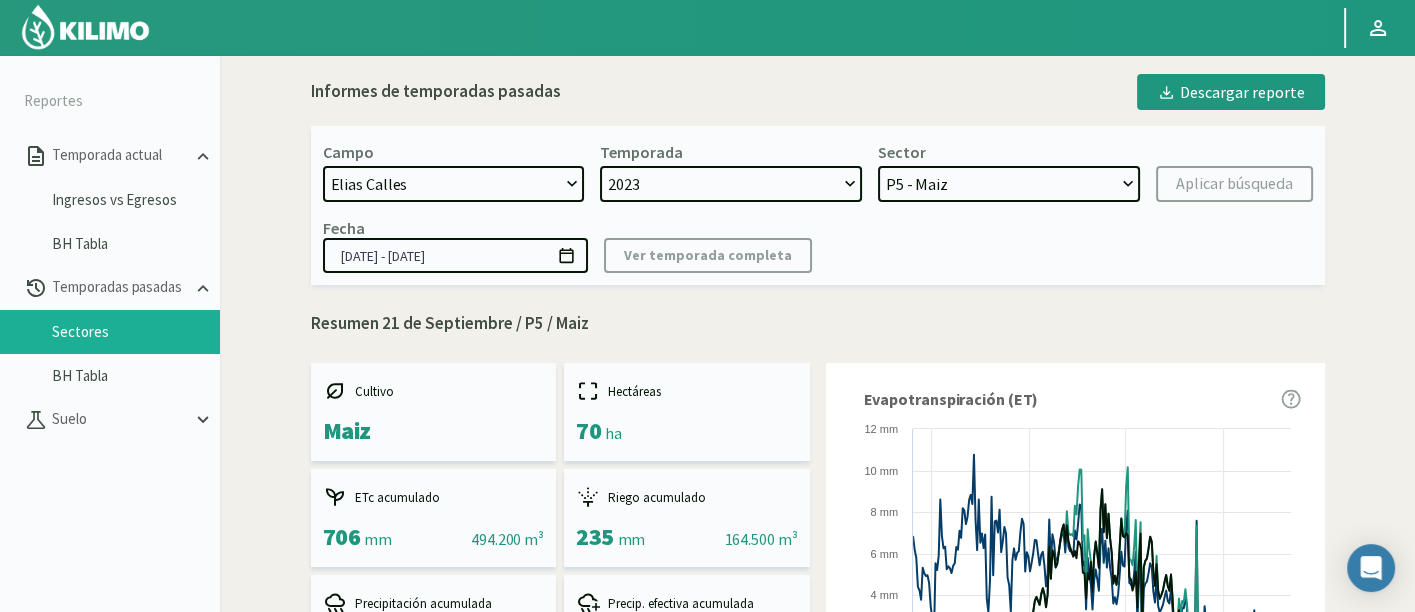 click on "21 de Septiembre   Acograpes  - Ag. Carlos Muñoz Herrera   Acograpes - Ag. Cerro Mauco   Acograpes - Ag. Hermanos Tapia   Acograpes  - Ag. Manuel Meneses   Acograpes - Ag. Manuel Meneses (40 cm)   Acograpes - Ag. Paulino Fernández   Acograpes- Ag. Raúl Montenegro- El Higueral   Acograpes- Ag. Raúl Montenegro- El Maitén   Acograpes - Ag. Raúl Montenegro - La Cuyana   Acograpes - Ag. Raúl Montenegro - Las Bandurrias   Acograpes- Ag. Raúl Montenegro- Mendocita   Acograpes  - Agrícola Bausig   Acograpes - Agrícola Benigno Collantes   Acograpes - Agrícola Cerro Mauco   Acograpes - Agrícola Cerro Mauco   Acograpes - Agrícola Hector Villalon e hijos   Acograpes - AgroAndina - Los Nogales   Acograpes - AgroAndina - Los Reyes   Acograpes  - AgroWorld   Acograpes - Ag. Saavedra - Calle El Medio 3 Tomas   Acograpes - Ag. Saavedra - El Membrillo   Acograpes - Ag. Saavedra - San José Santa María   Acograpes - Ag. Sucesion Fermin   Acograpes - Luis Henriquez   Acograpes - San Felipe Uvas   Aconcagua   Aero" at bounding box center (454, 184) 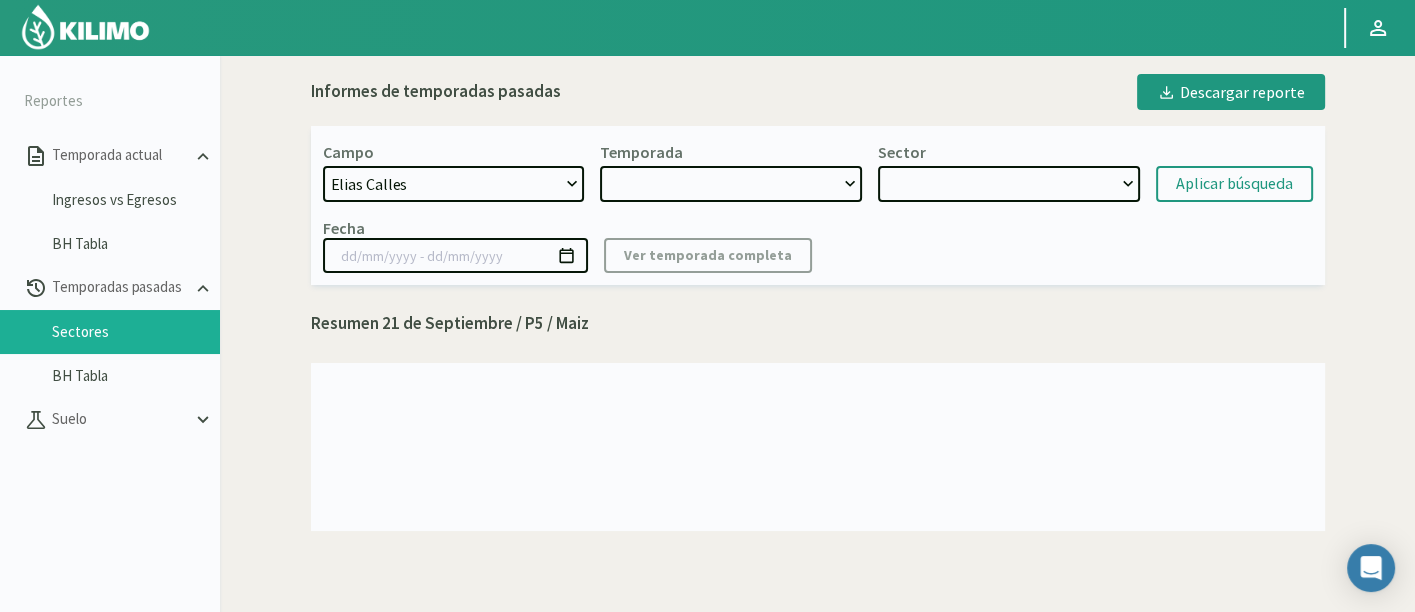 click at bounding box center [731, 184] 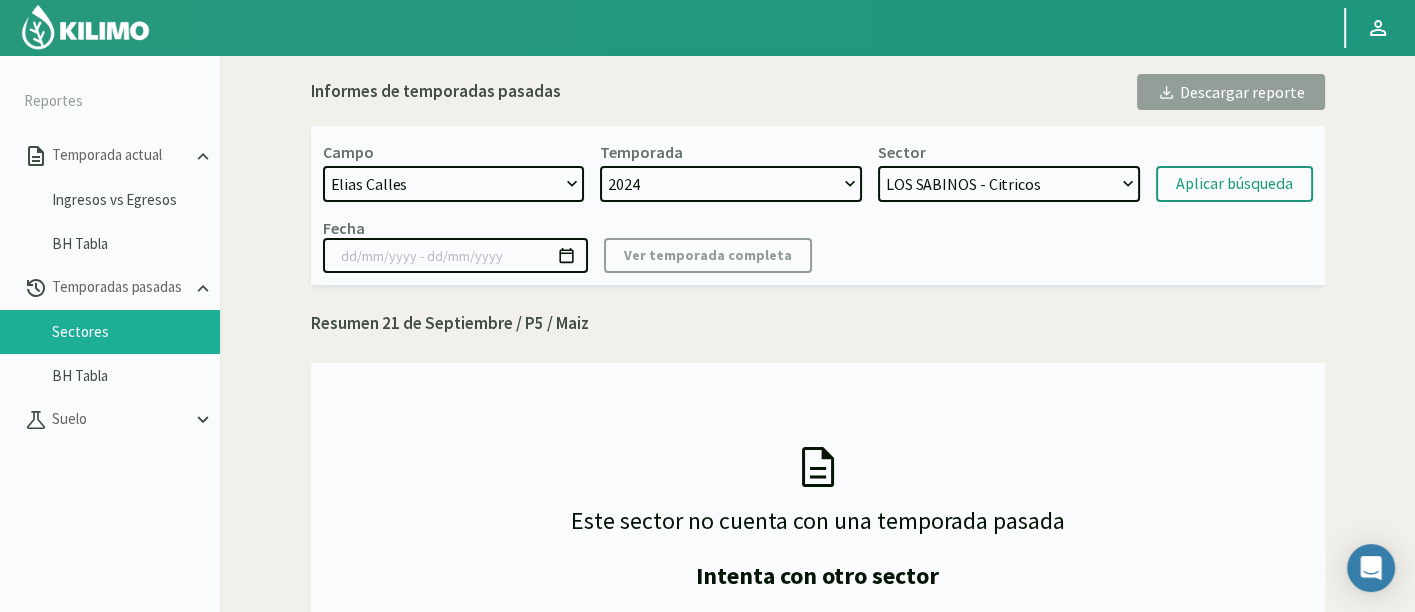 click on "LOS SABINOS - Citricos   LIMONES 1 - Citricos   LIMONES 3 - Citricos   LIMONES 2 - Citricos   PROFUT y ASILO - Citricos   FONDO - Citricos   LOTE DEL MEDIO - Citricos   ANACUAS - Citricos   BORRACHOS - Citricos   NOGALES - Citricos" at bounding box center [1009, 184] 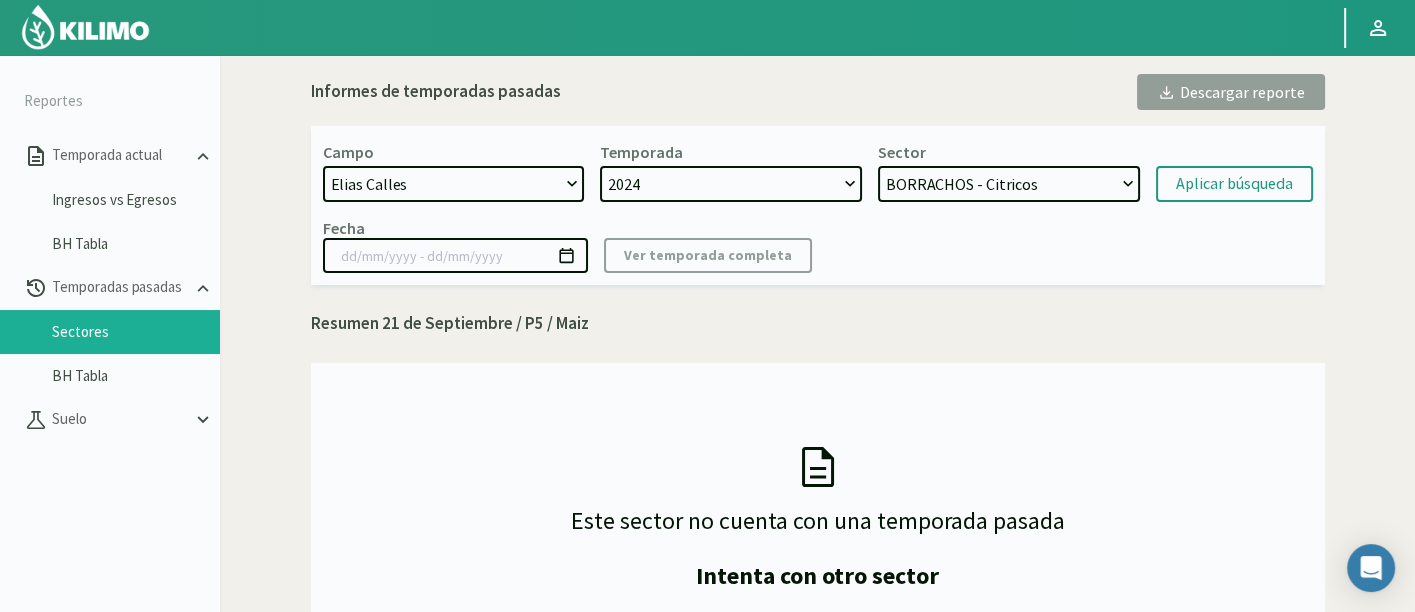 click on "LOS SABINOS - Citricos   LIMONES 1 - Citricos   LIMONES 3 - Citricos   LIMONES 2 - Citricos   PROFUT y ASILO - Citricos   FONDO - Citricos   LOTE DEL MEDIO - Citricos   ANACUAS - Citricos   BORRACHOS - Citricos   NOGALES - Citricos" at bounding box center [1009, 184] 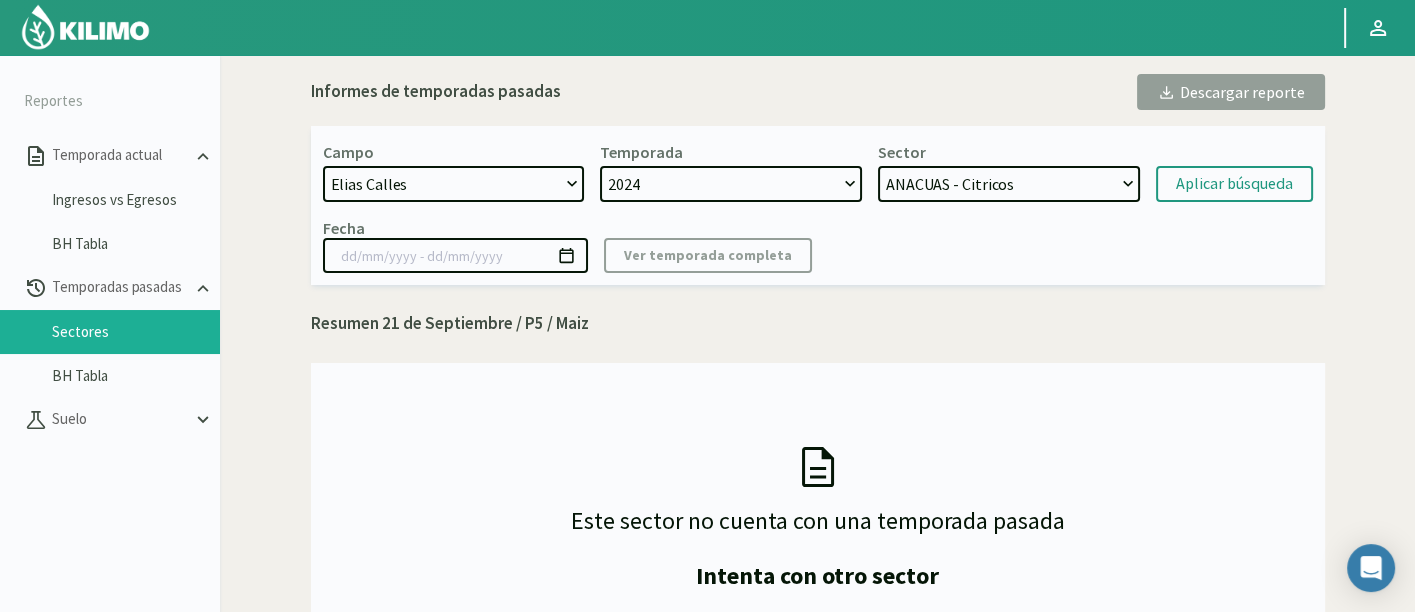 click on "LOS SABINOS - Citricos   LIMONES 1 - Citricos   LIMONES 3 - Citricos   LIMONES 2 - Citricos   PROFUT y ASILO - Citricos   FONDO - Citricos   LOTE DEL MEDIO - Citricos   ANACUAS - Citricos   BORRACHOS - Citricos   NOGALES - Citricos" at bounding box center [1009, 184] 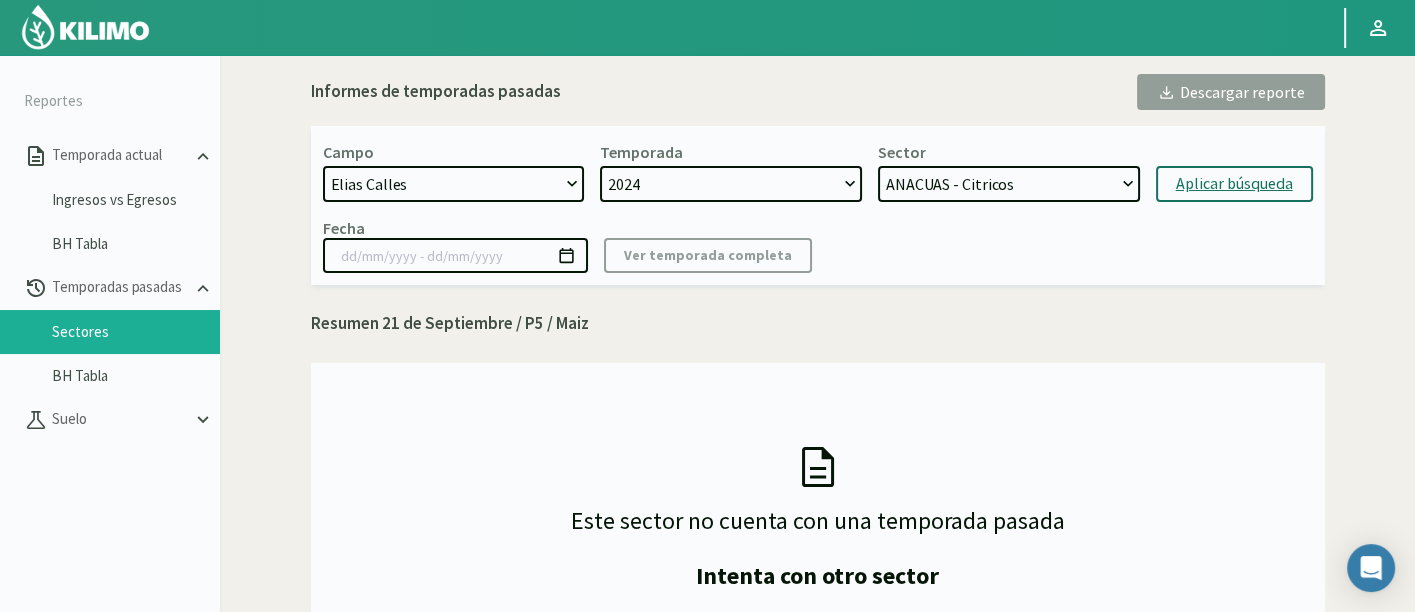 click on "Aplicar búsqueda" at bounding box center (1234, 184) 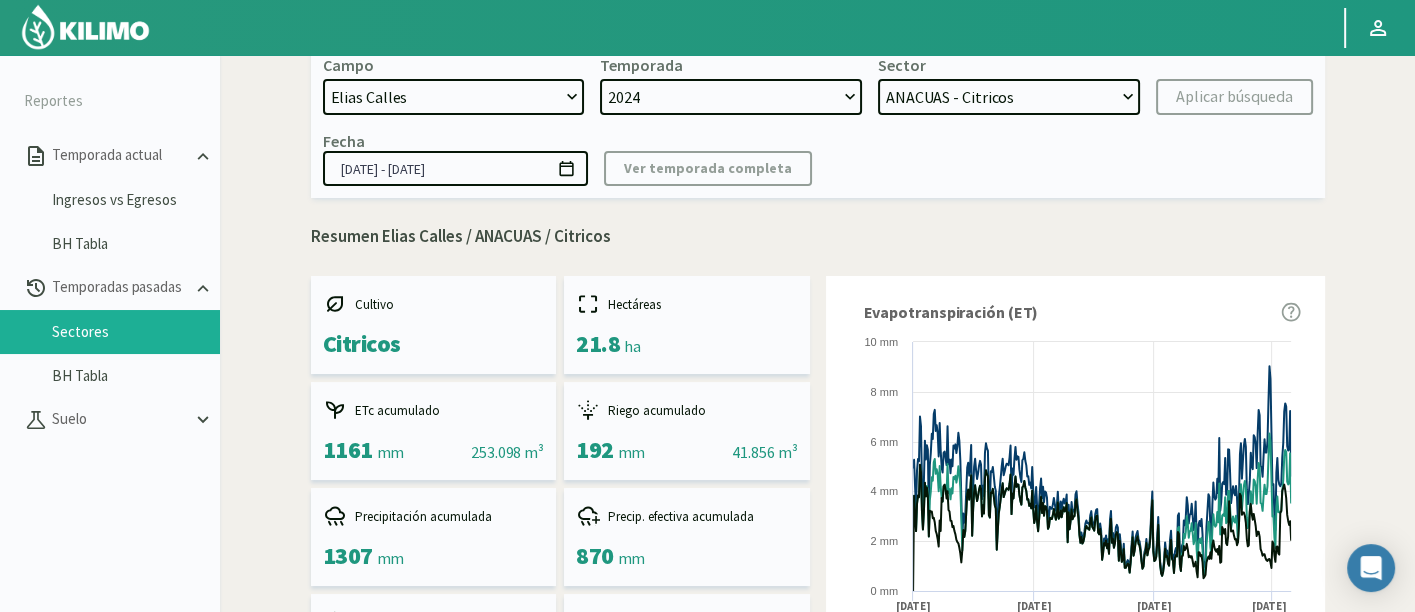 scroll, scrollTop: 0, scrollLeft: 0, axis: both 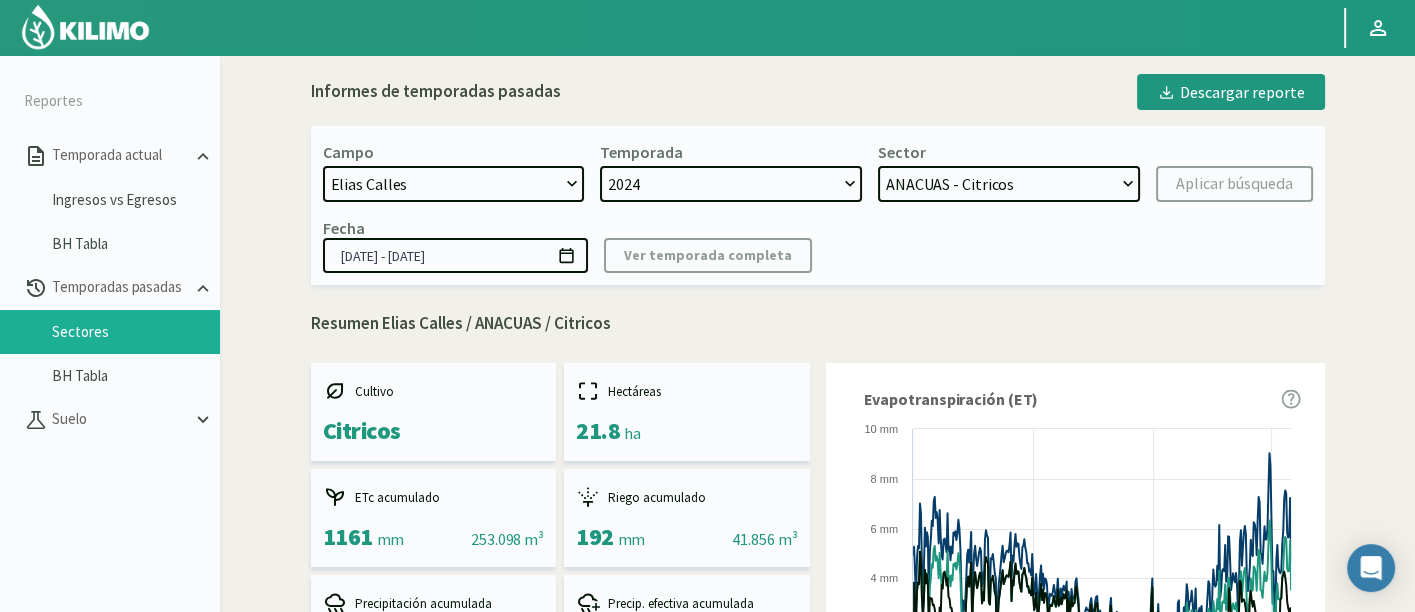 click on "LOS SABINOS - Citricos   LIMONES 1 - Citricos   LIMONES 3 - Citricos   LIMONES 2 - Citricos   PROFUT y ASILO - Citricos   FONDO - Citricos   LOTE DEL MEDIO - Citricos   ANACUAS - Citricos   BORRACHOS - Citricos   NOGALES - Citricos" at bounding box center (1009, 184) 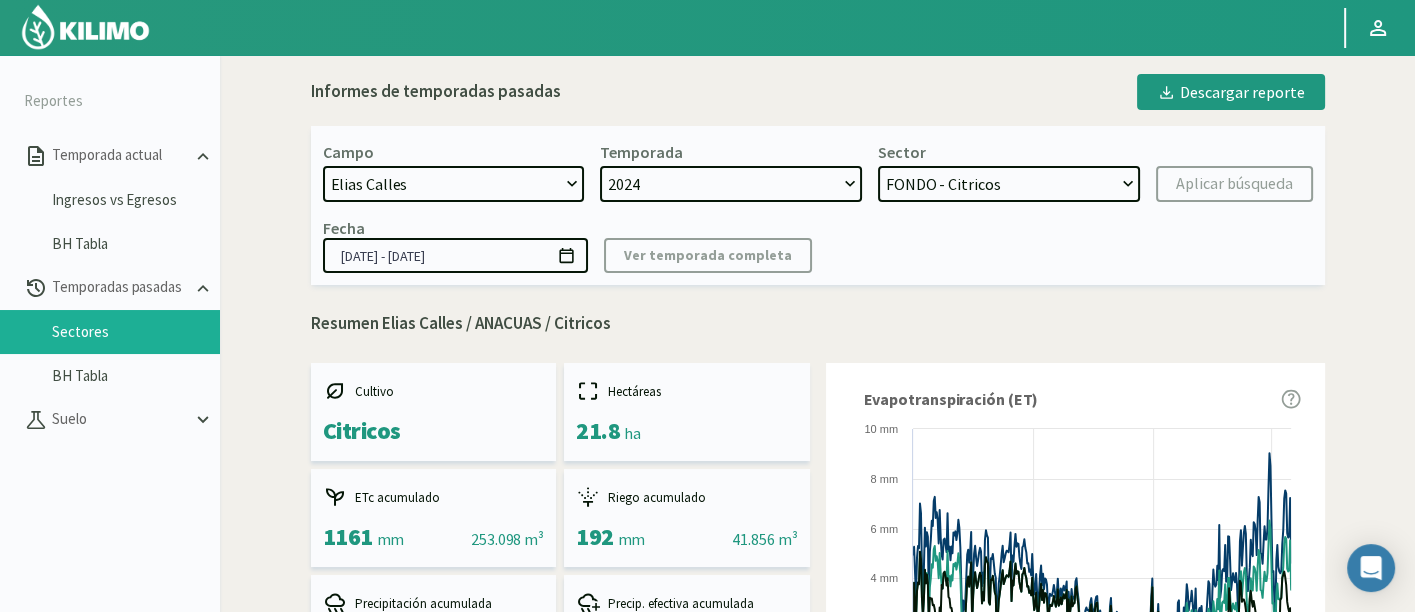 click on "LOS SABINOS - Citricos   LIMONES 1 - Citricos   LIMONES 3 - Citricos   LIMONES 2 - Citricos   PROFUT y ASILO - Citricos   FONDO - Citricos   LOTE DEL MEDIO - Citricos   ANACUAS - Citricos   BORRACHOS - Citricos   NOGALES - Citricos" at bounding box center [1009, 184] 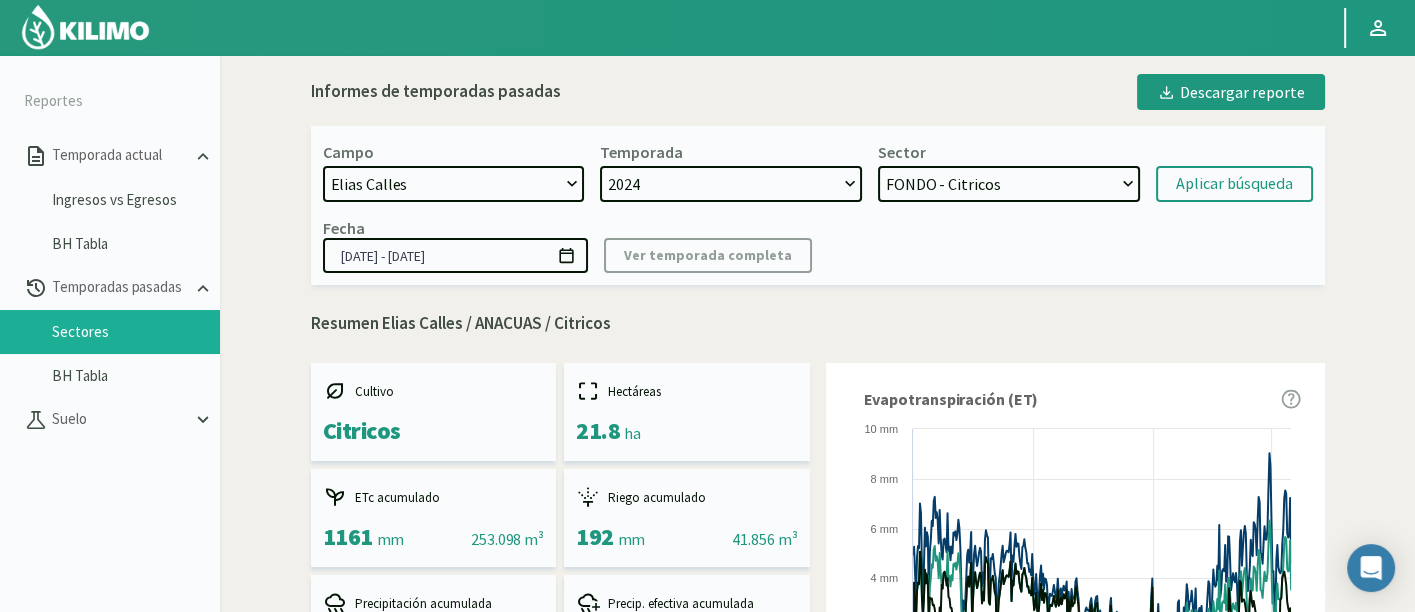 drag, startPoint x: 1181, startPoint y: 190, endPoint x: 1154, endPoint y: 240, distance: 56.82429 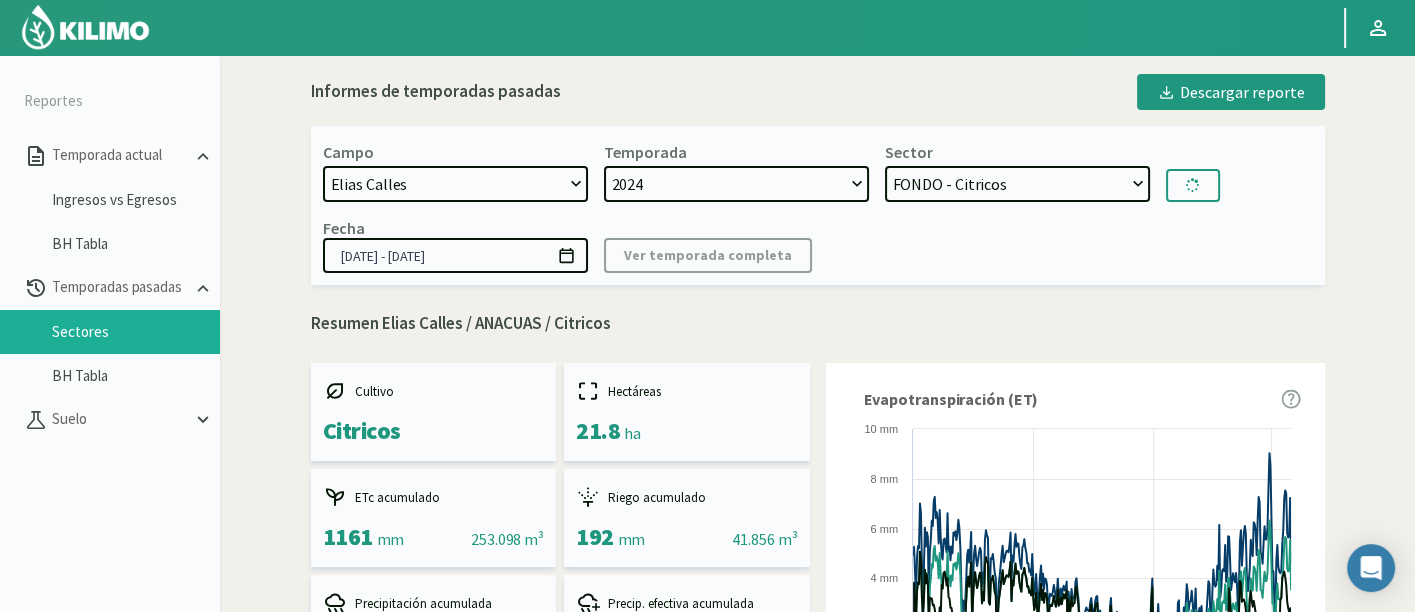 click on "Informes de temporadas pasadas
Descargar reporte  Campo:  [FIRST] [LAST] Sector:  ANACUAS - Citricos Fechas:  [DATE] - [DATE]  Campo   21 de Septiembre   Acograpes  - Ag. [FIRST] [LAST] [LAST]   Acograpes - Ag. Cerro Mauco   Acograpes - Ag. Hermanos Tapia   Acograpes  - Ag. [FIRST] [LAST]   Acograpes - Ag. [FIRST] [LAST] (40 cm)   Acograpes - Ag. Paulino [LAST]   Acograpes- Ag. [LAST] [LAST]- El Higueral   Acograpes- Ag. [LAST] [LAST]- El Maitén   Acograpes - Ag. [LAST] [LAST] - La Bandurrias   Acograpes- Ag. [LAST] [LAST]- Mendocita   Acograpes  - Agrícola Bausig   Acograpes - Agrícola Benigno Collantes   Acograpes - Agrícola Cerro Mauco   Acograpes - Agrícola Cerro Mauco   Acograpes - Agrícola Hector Villalon e hijos   Acograpes - AgroAndina - Los Nogales   Acograpes - AgroAndina - Los Reyes   Acograpes  - AgroWorld   Acograpes - Ag. Saavedra - Calle El Medio 3 Tomas   Acograpes - Ag. Saavedra - El Membrillo   Aero" at bounding box center [818, 1002] 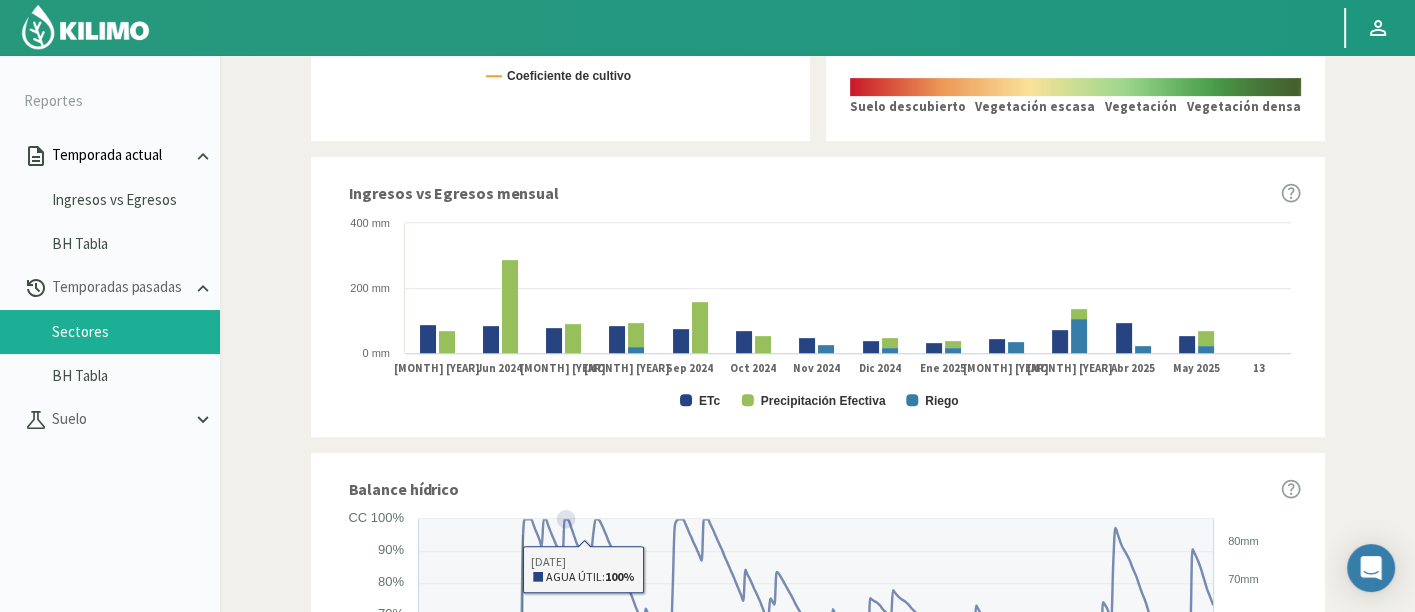 scroll, scrollTop: 939, scrollLeft: 0, axis: vertical 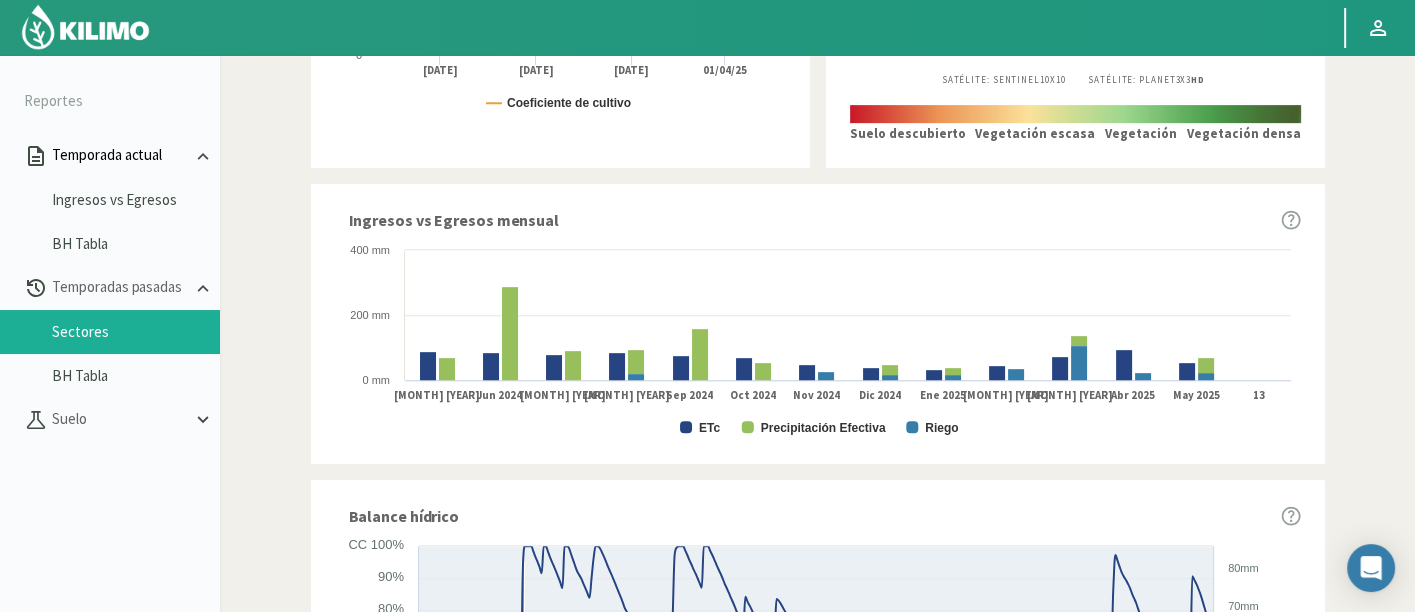 click on "Temporada actual" at bounding box center (120, 155) 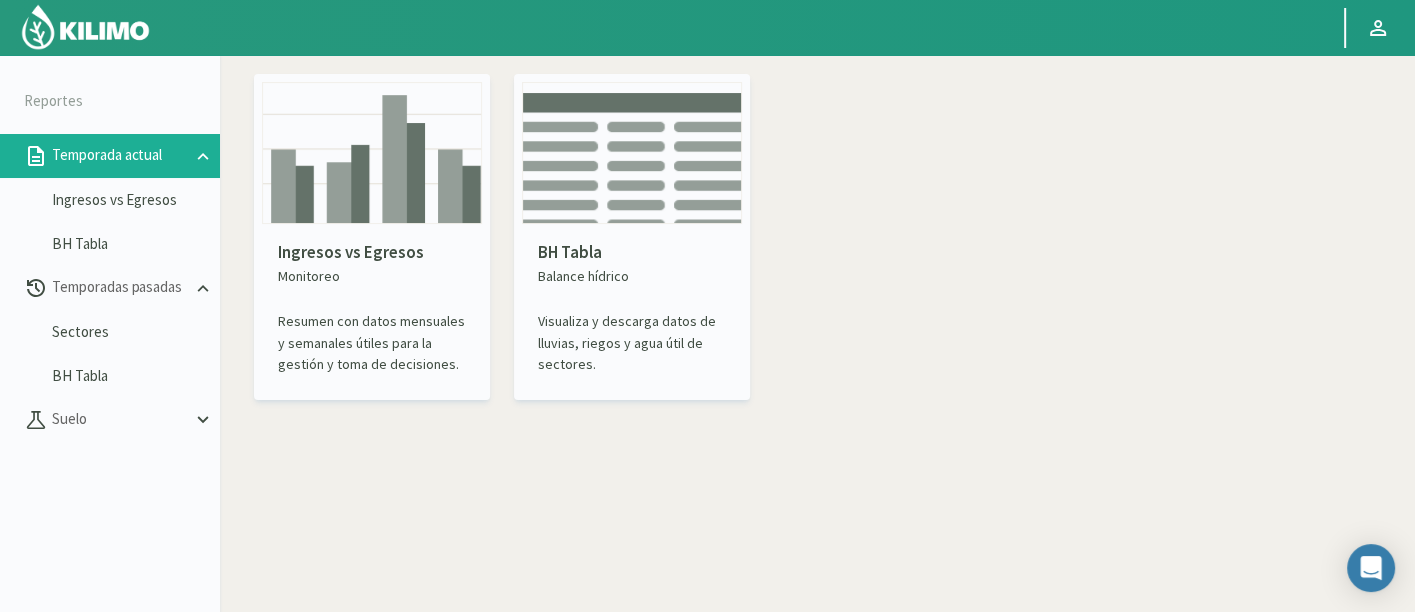 scroll, scrollTop: 0, scrollLeft: 0, axis: both 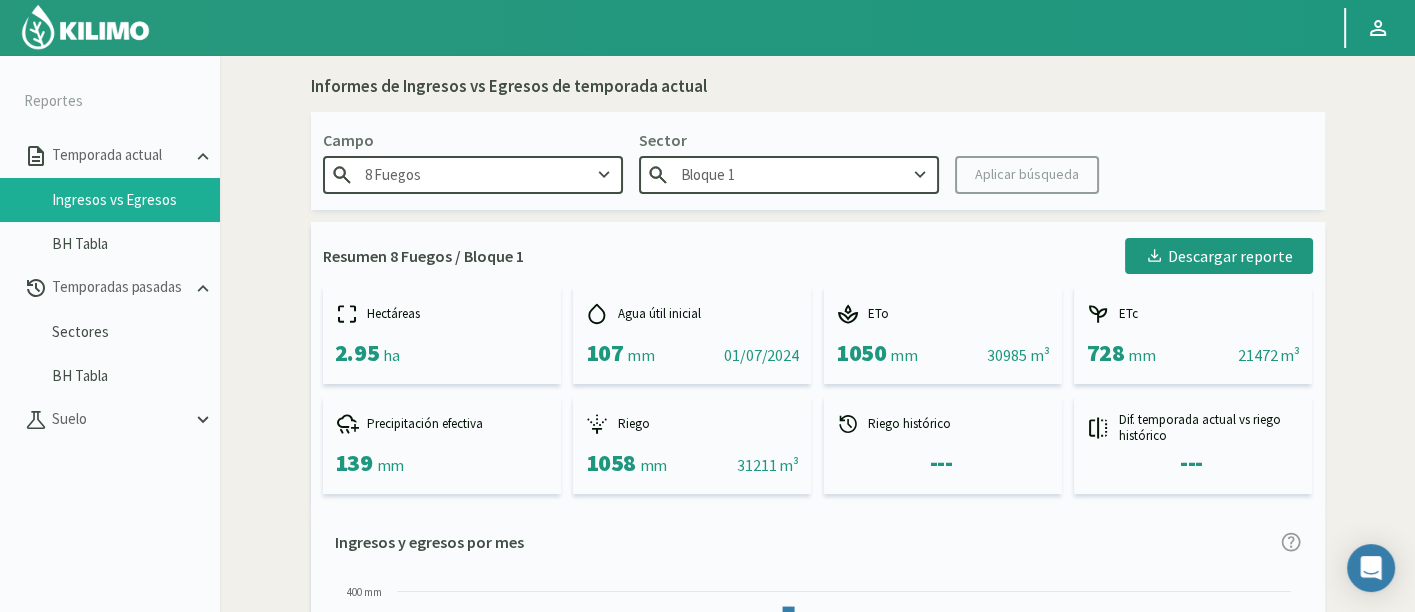 click on "8 Fuegos" at bounding box center (473, 174) 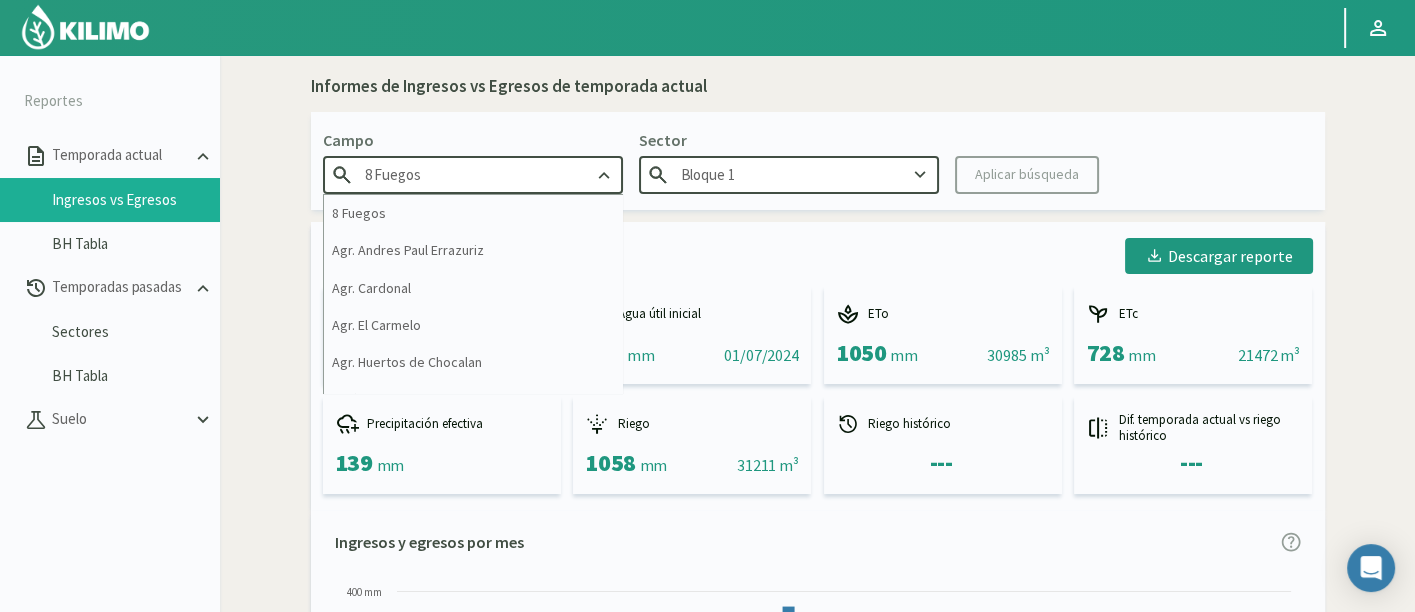 click on "8 Fuegos" at bounding box center (473, 174) 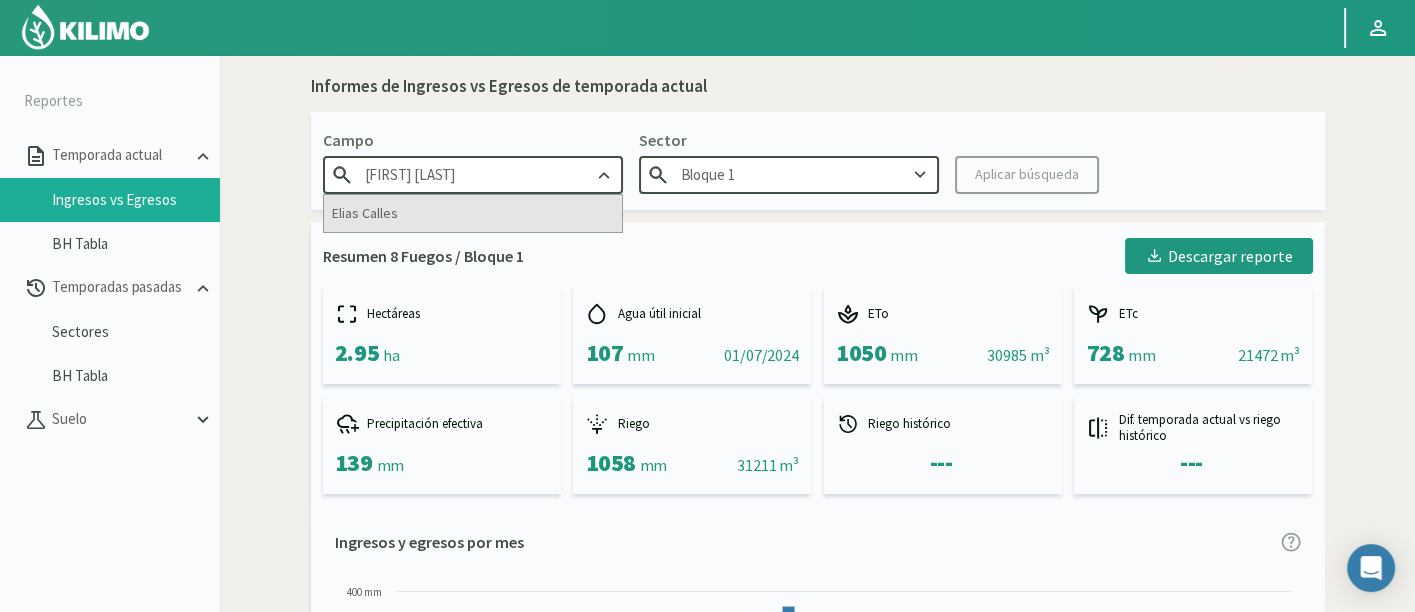 type on "[FIRST] [LAST]" 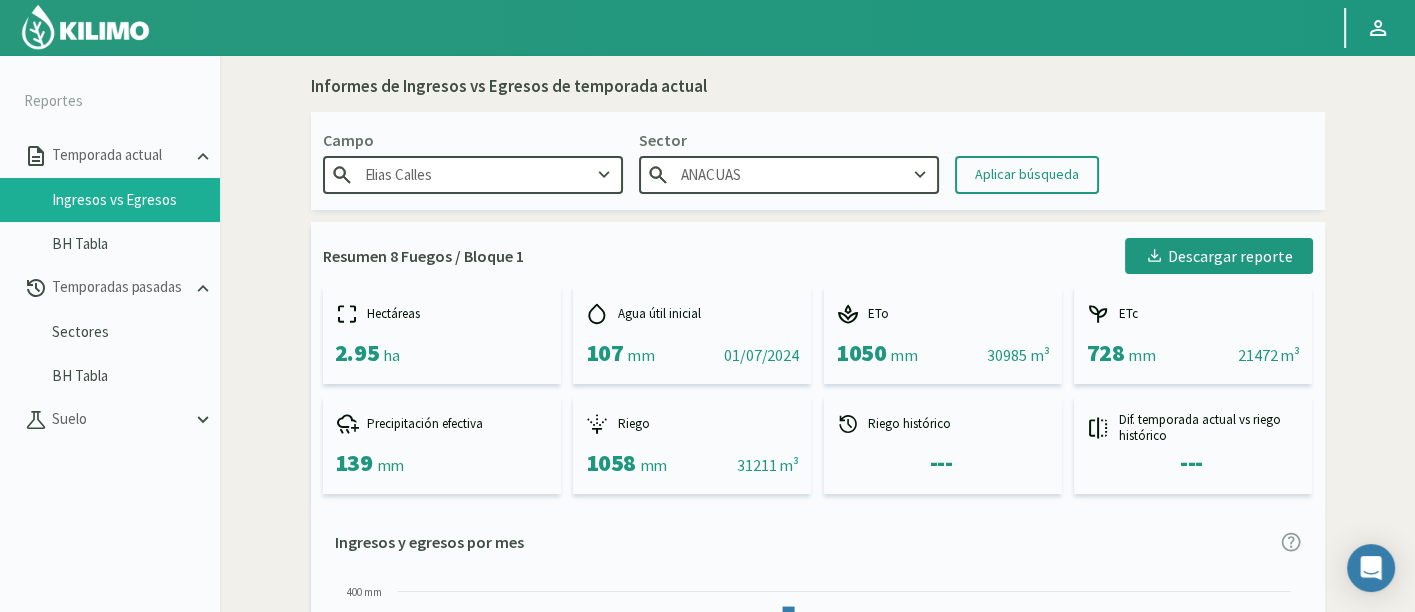 click on "ANACUAS" at bounding box center [789, 174] 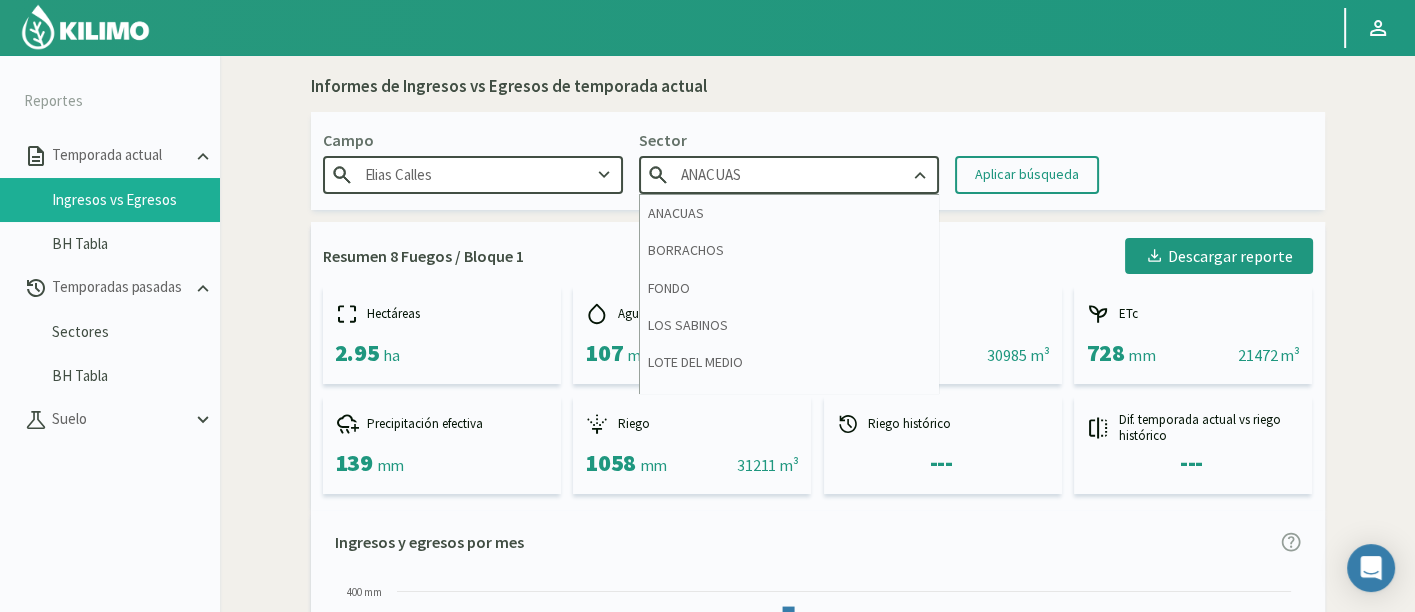 click on "ANACUAS" at bounding box center (789, 174) 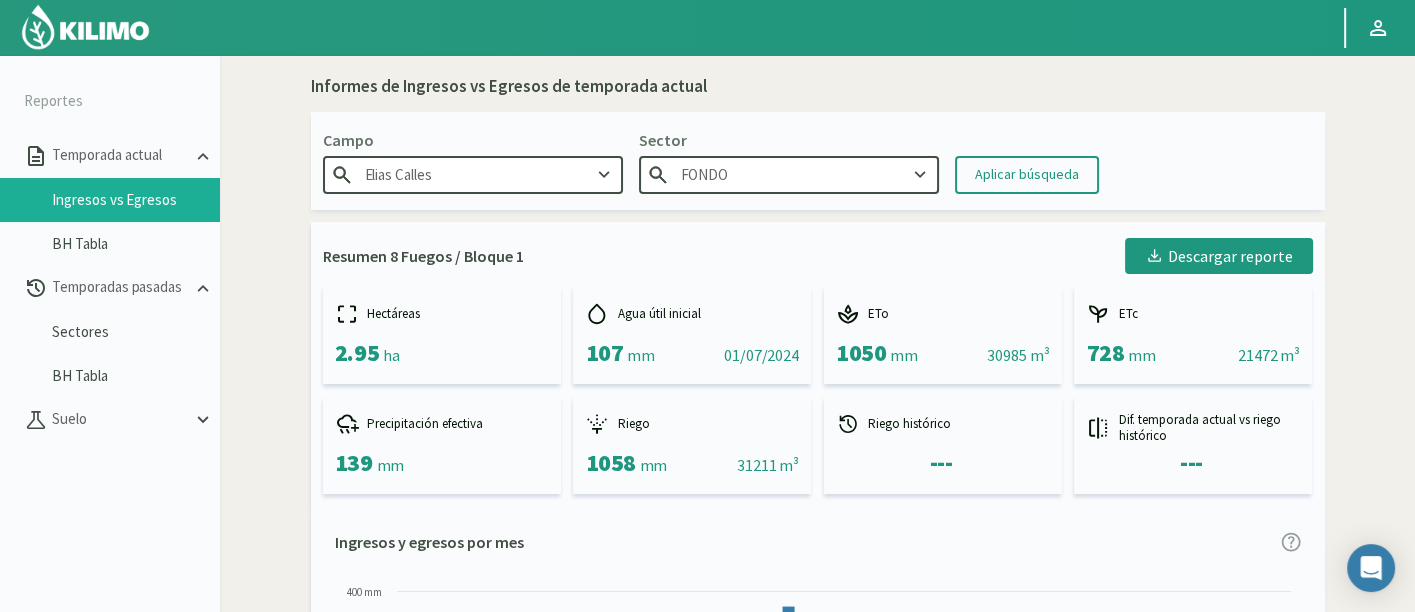 click on "Campo
[FIRST] [LAST]
Sector
FONDO
Aplicar búsqueda" at bounding box center (818, 161) 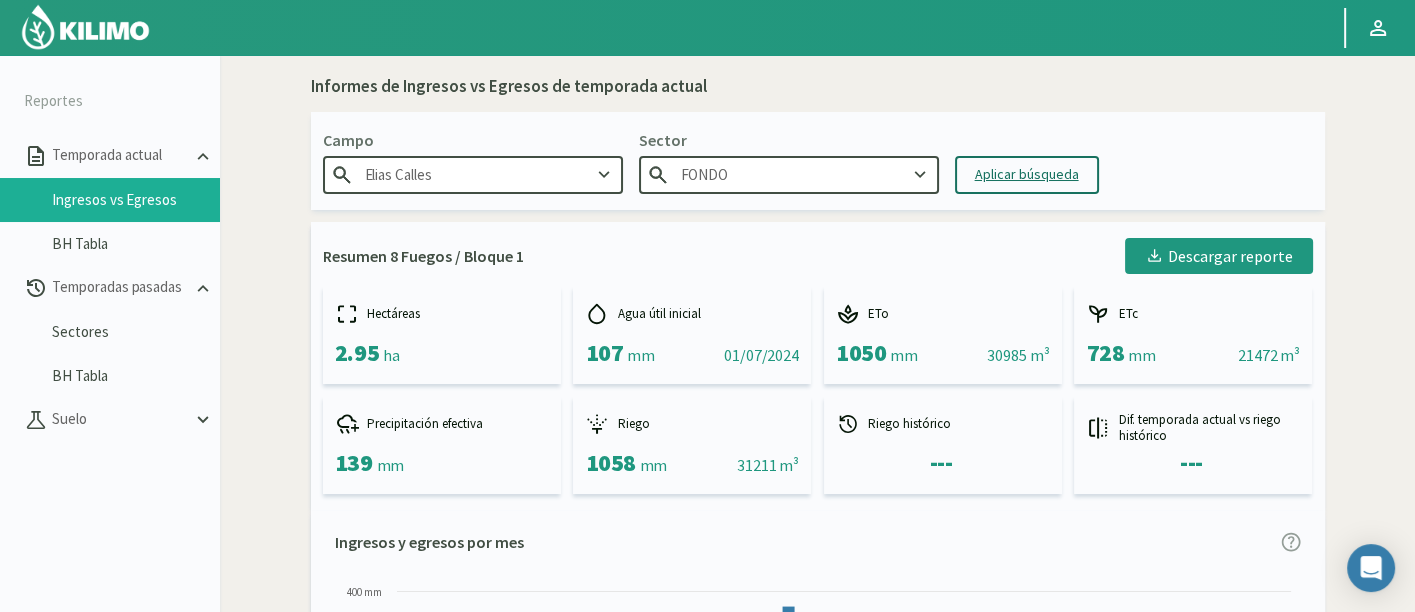 click on "Aplicar búsqueda" at bounding box center [1027, 174] 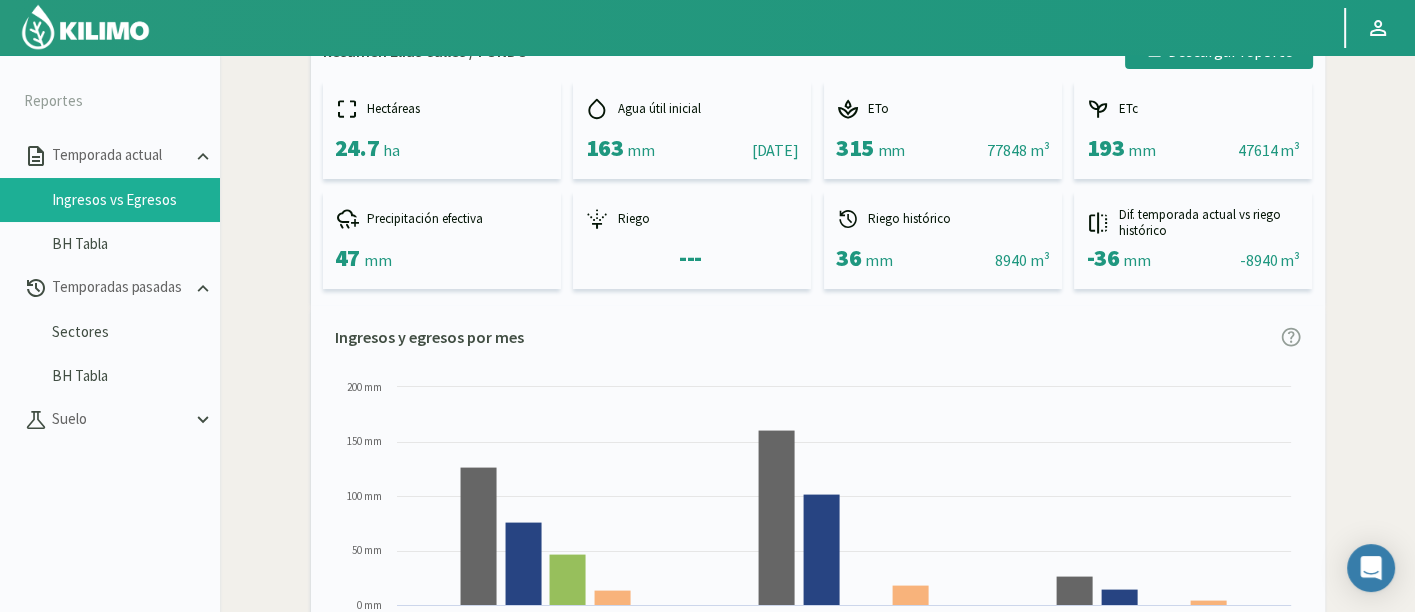 scroll, scrollTop: 222, scrollLeft: 0, axis: vertical 